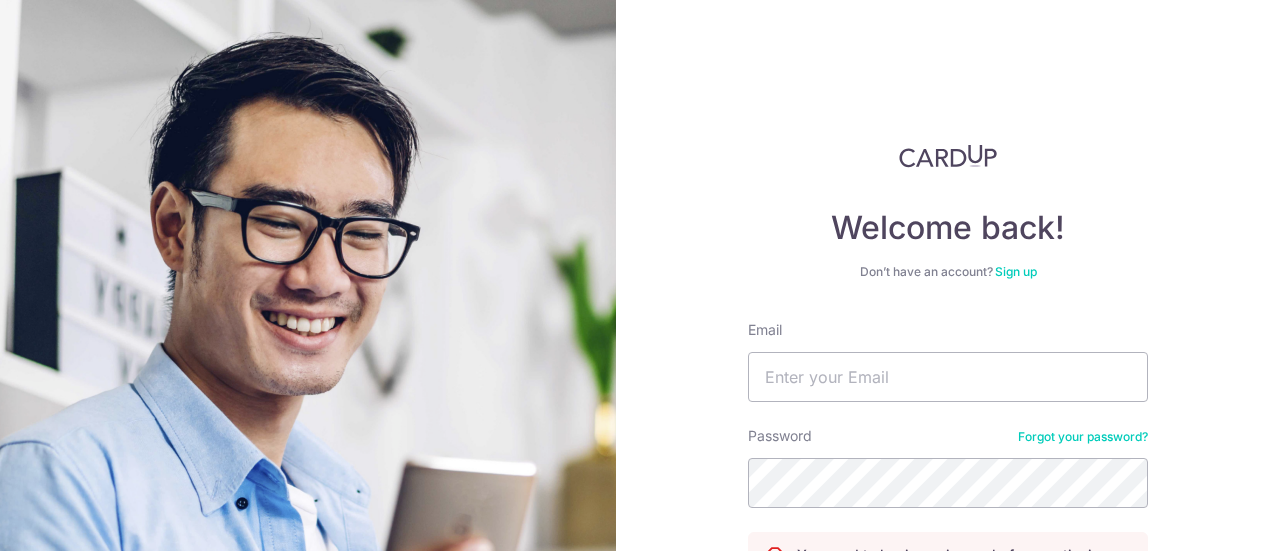 scroll, scrollTop: 0, scrollLeft: 0, axis: both 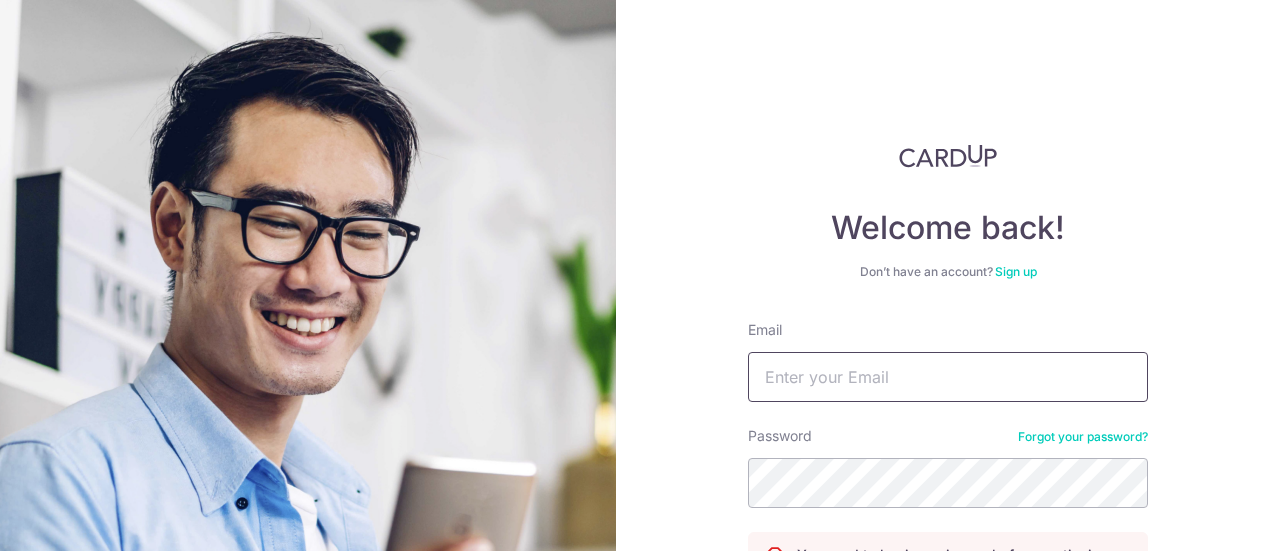 drag, startPoint x: 0, startPoint y: 0, endPoint x: 852, endPoint y: 385, distance: 934.94867 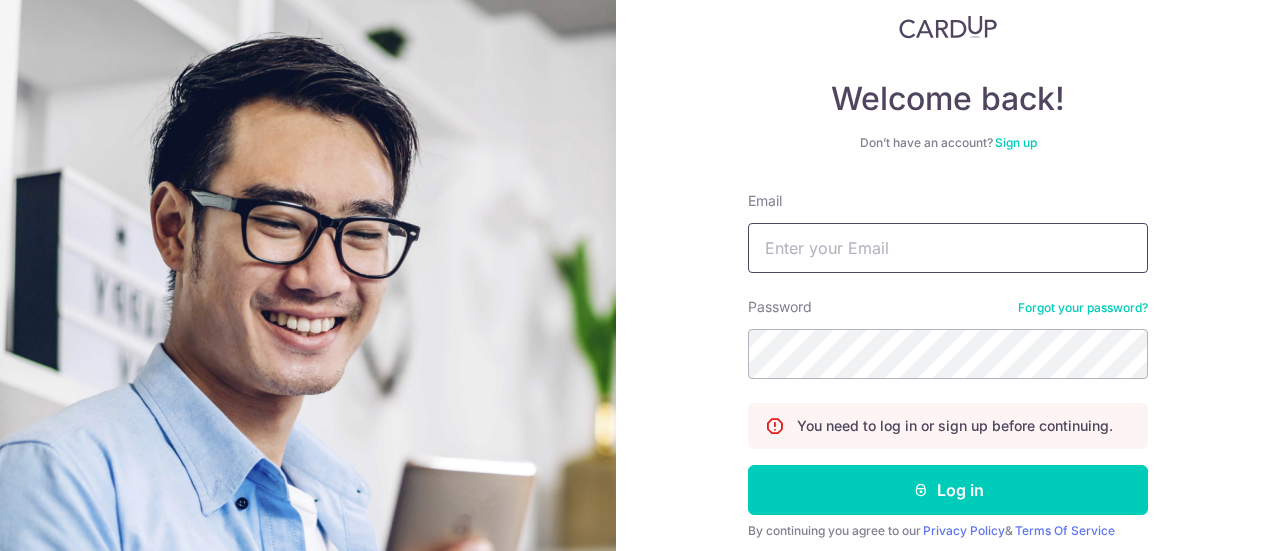 scroll, scrollTop: 174, scrollLeft: 0, axis: vertical 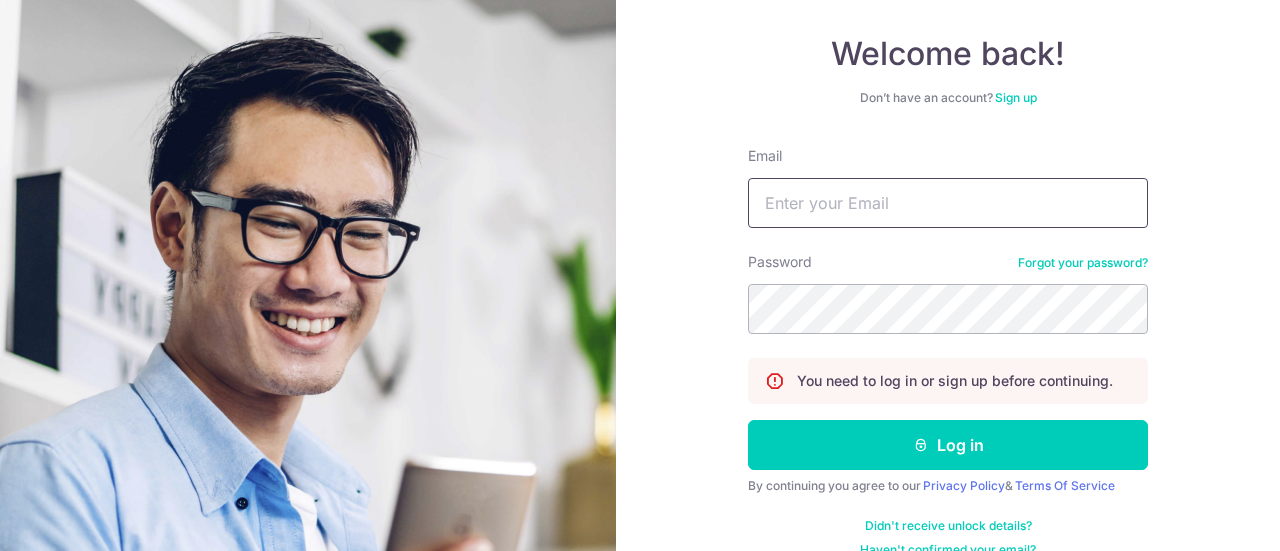 type on "[EMAIL]" 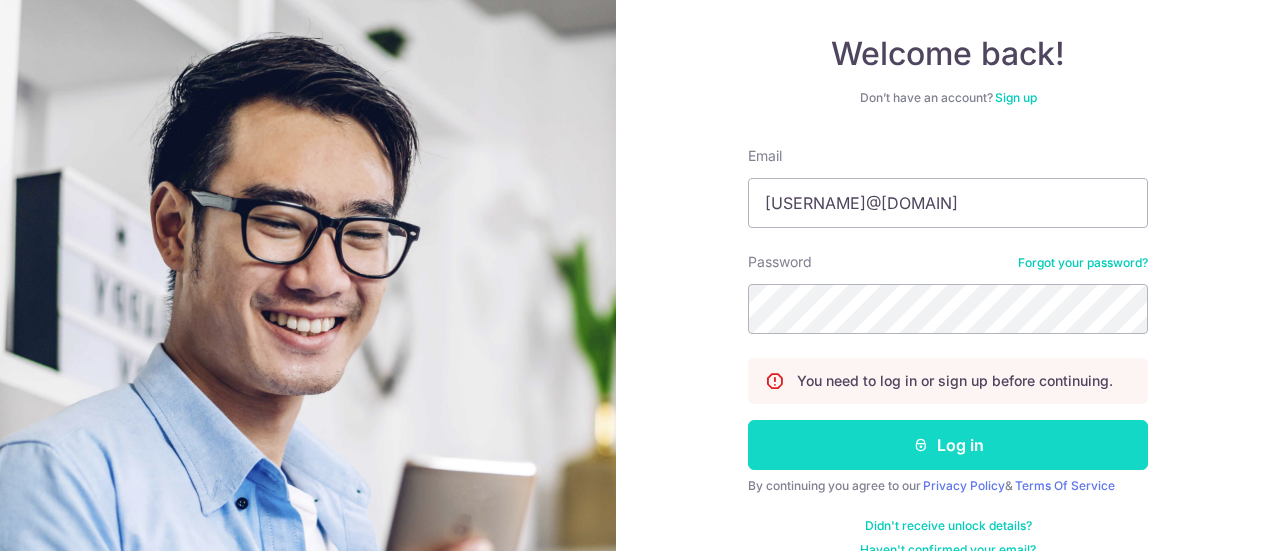click at bounding box center [921, 445] 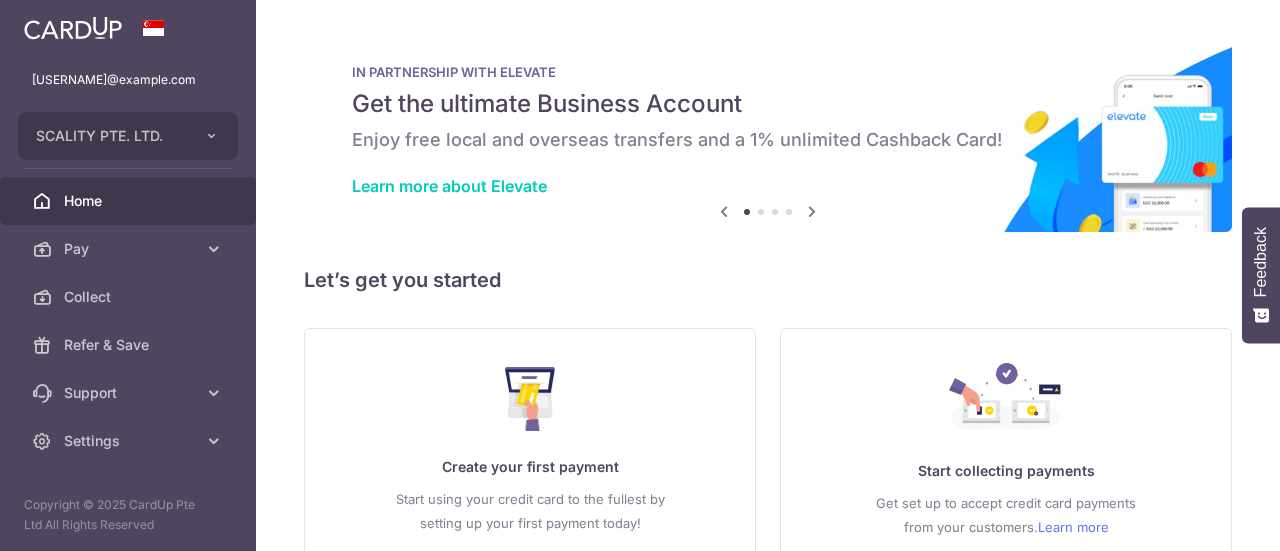 scroll, scrollTop: 0, scrollLeft: 0, axis: both 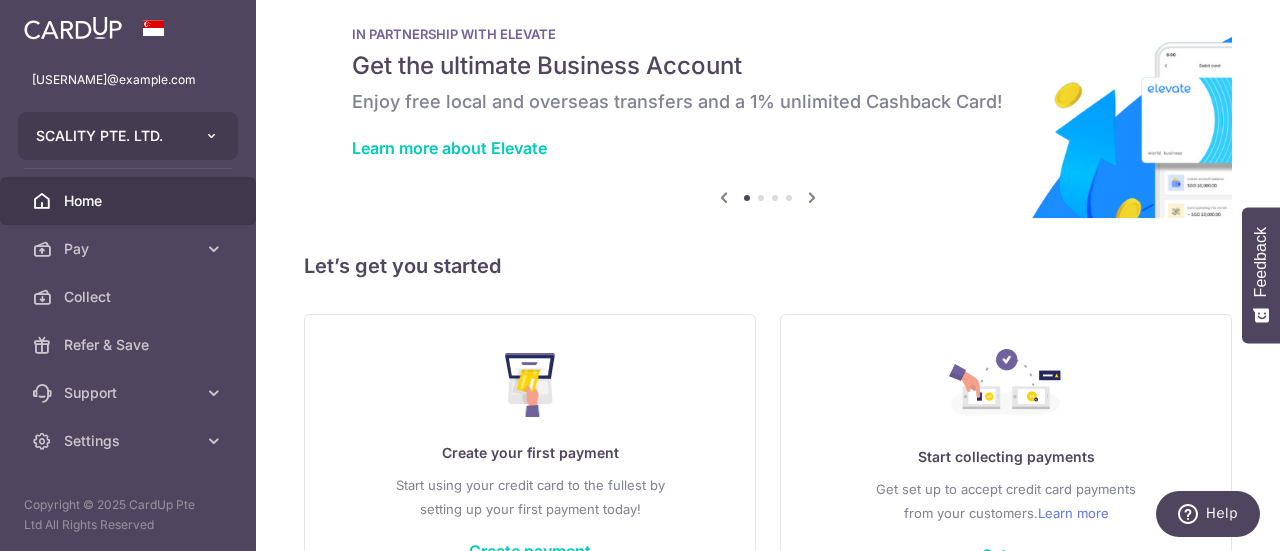 click on "SCALITY PTE. LTD." at bounding box center (128, 136) 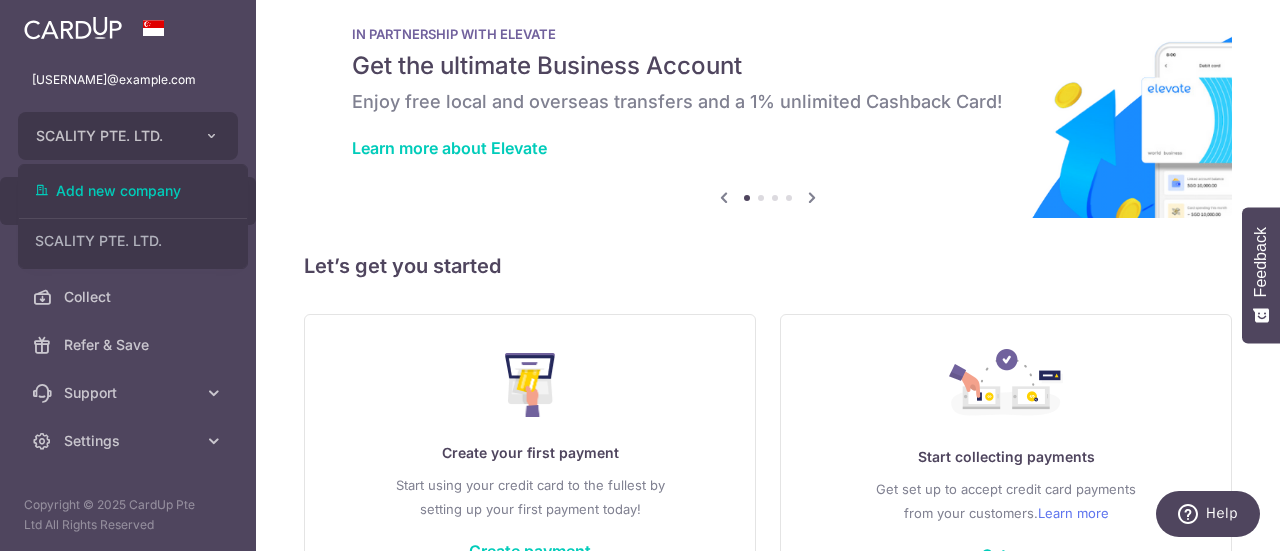 click at bounding box center [768, 106] 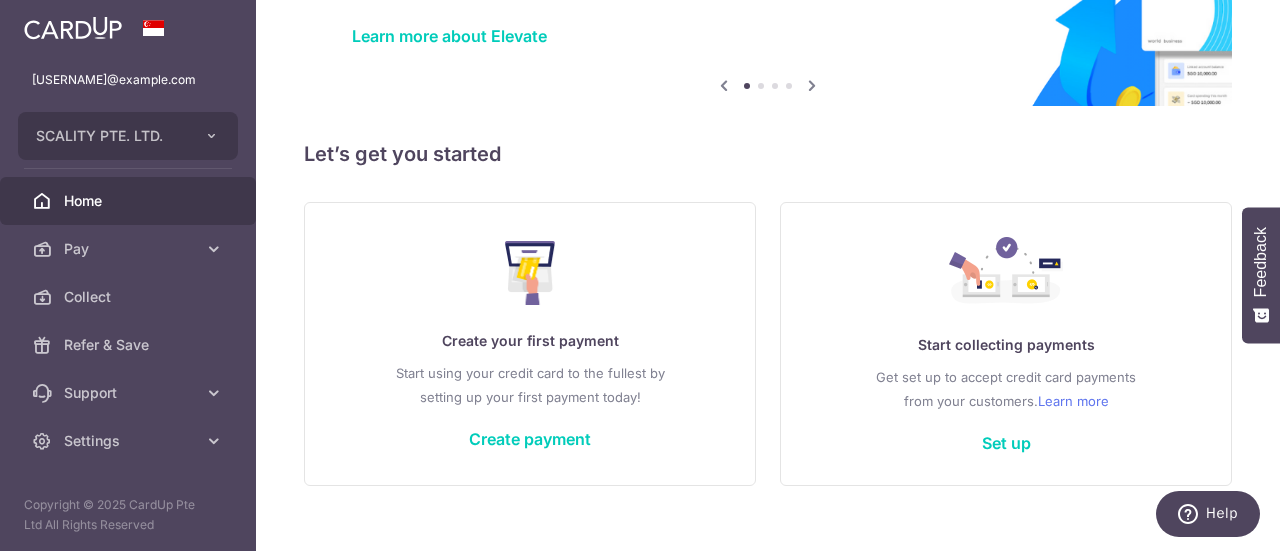 scroll, scrollTop: 168, scrollLeft: 0, axis: vertical 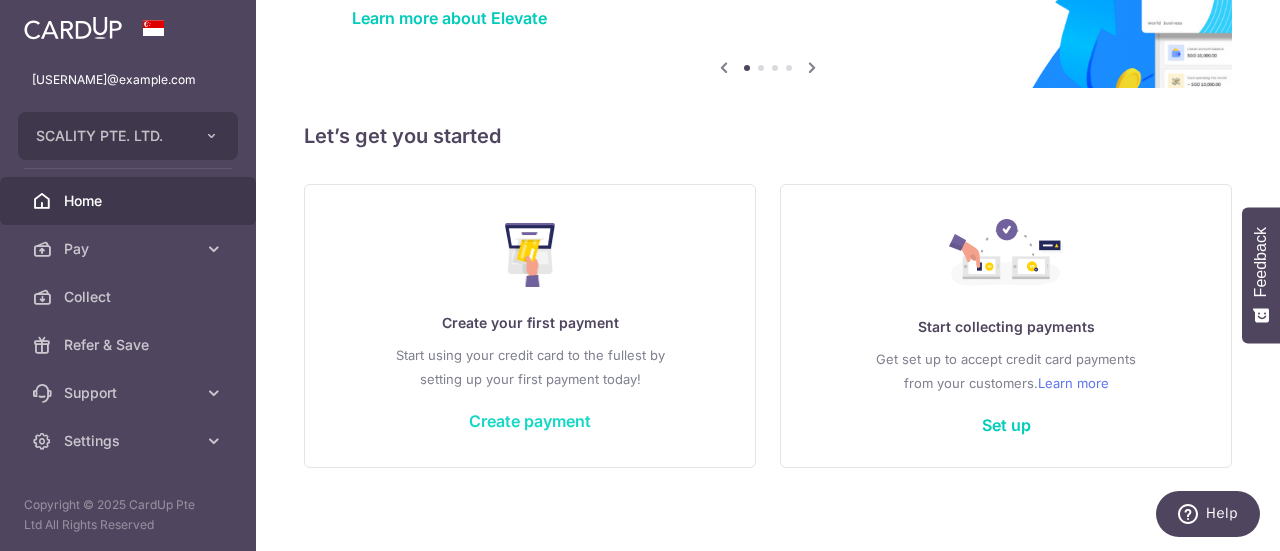 click on "Create payment" at bounding box center [530, 421] 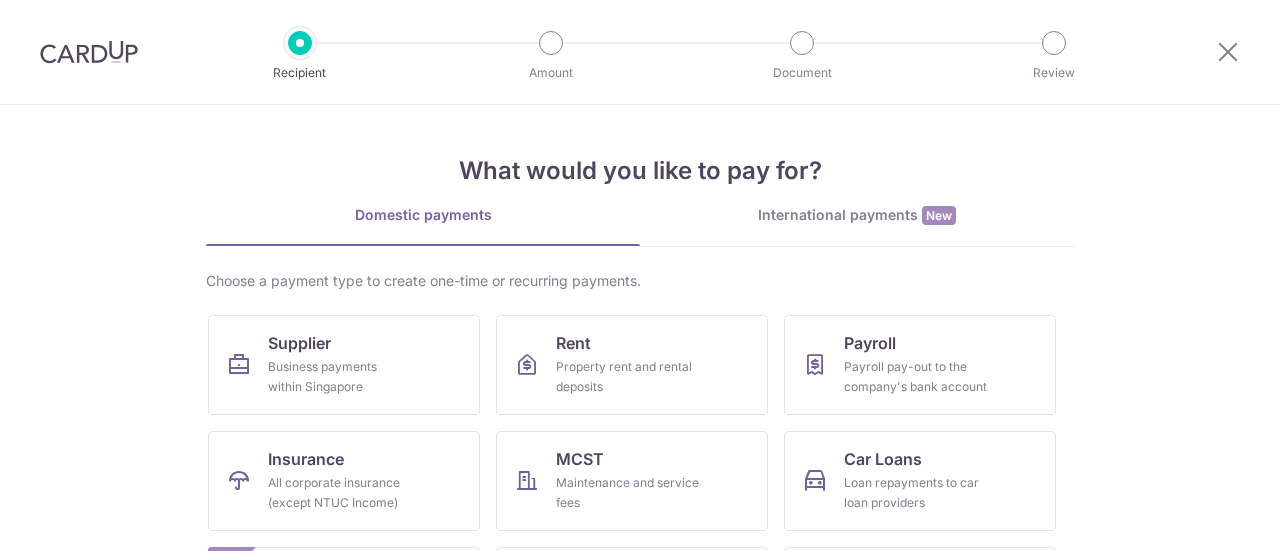 scroll, scrollTop: 0, scrollLeft: 0, axis: both 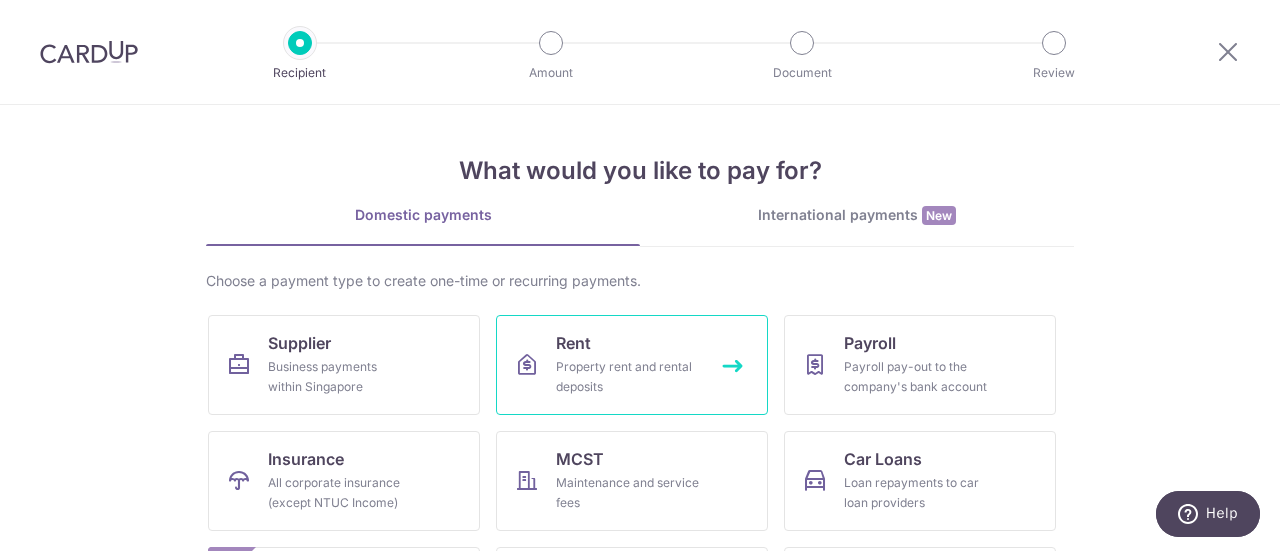 click on "Property rent and rental deposits" at bounding box center (628, 377) 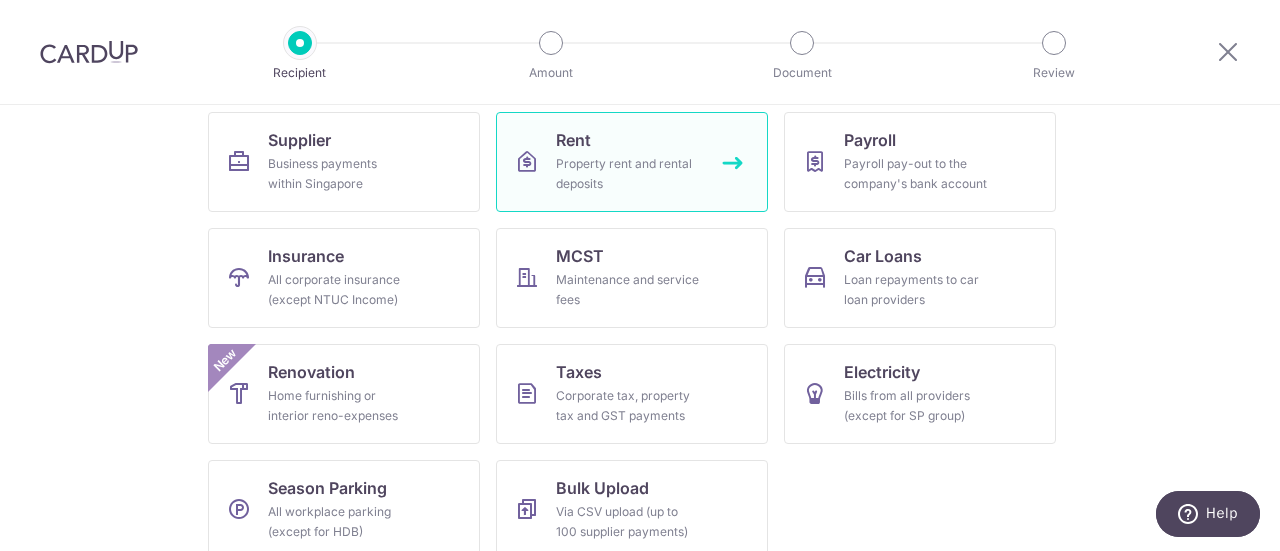 scroll, scrollTop: 0, scrollLeft: 0, axis: both 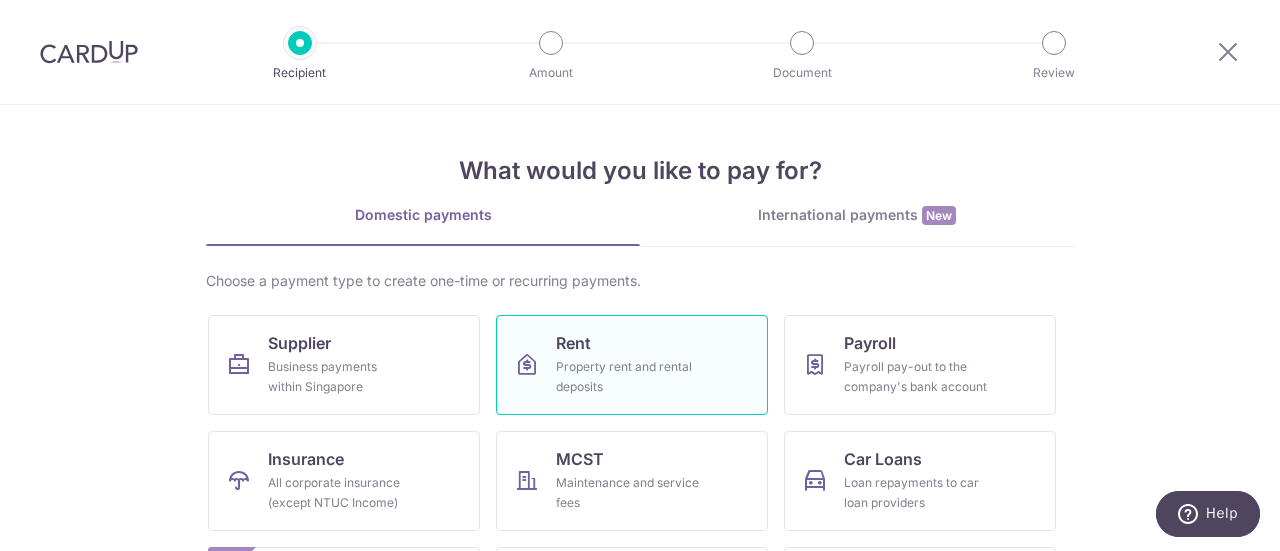 click on "International payments
New" at bounding box center (857, 225) 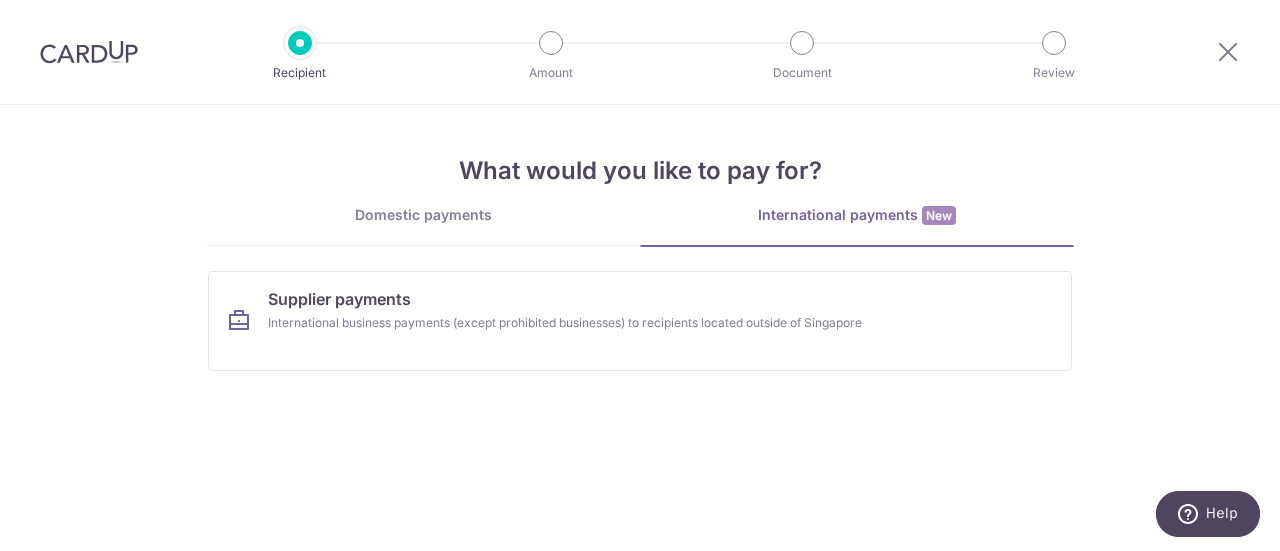 click on "Domestic payments" at bounding box center [423, 225] 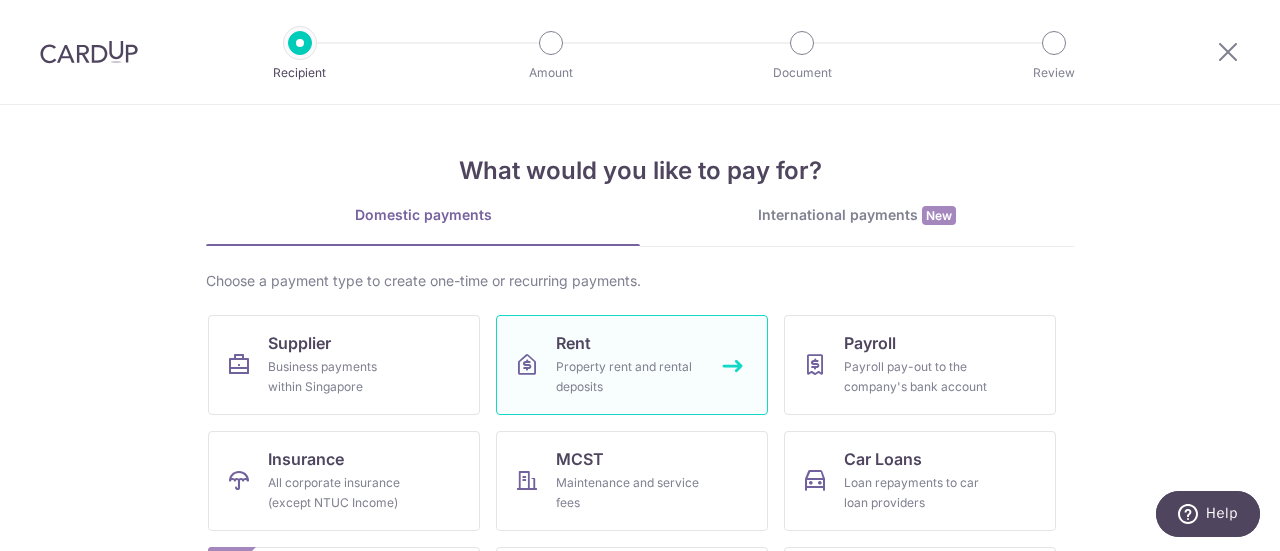click on "Rent Property rent and rental deposits" at bounding box center [632, 365] 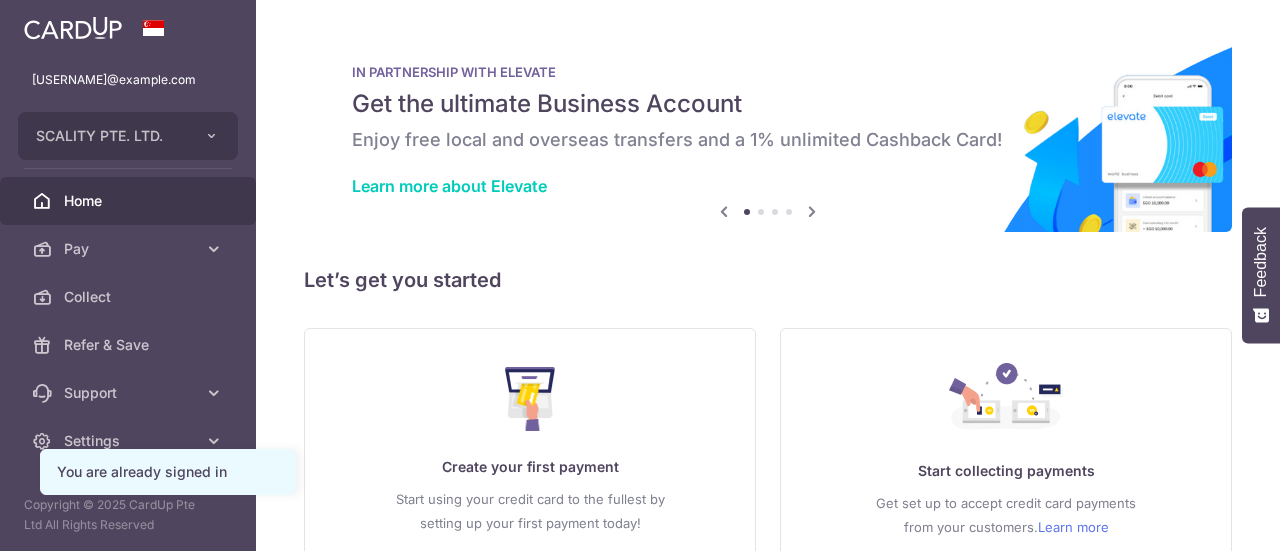 scroll, scrollTop: 0, scrollLeft: 0, axis: both 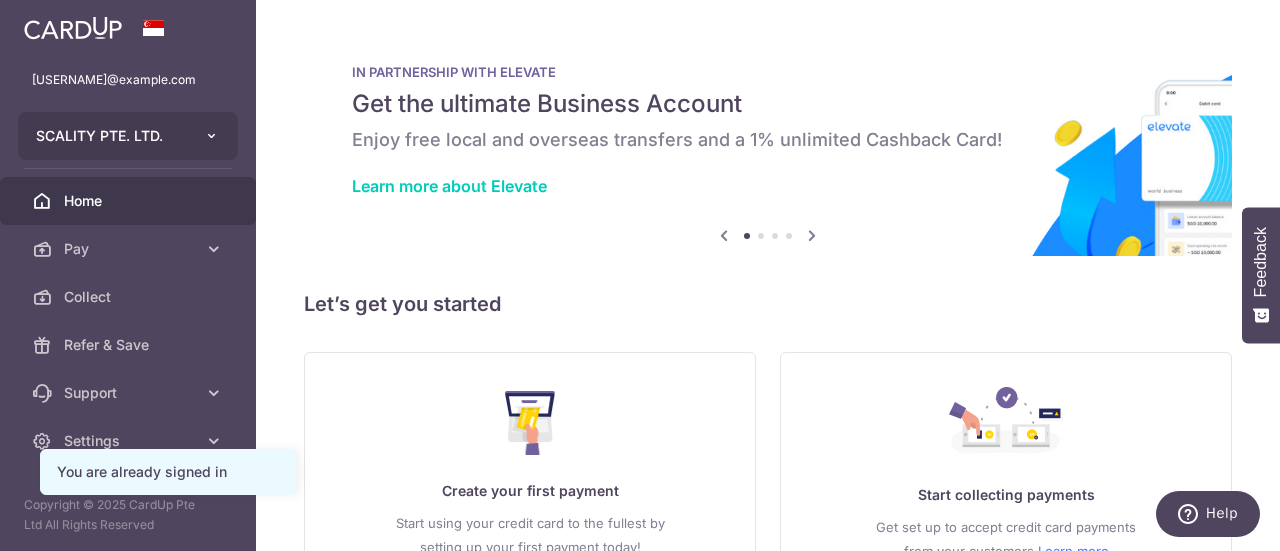click on "SCALITY PTE. LTD." at bounding box center (128, 136) 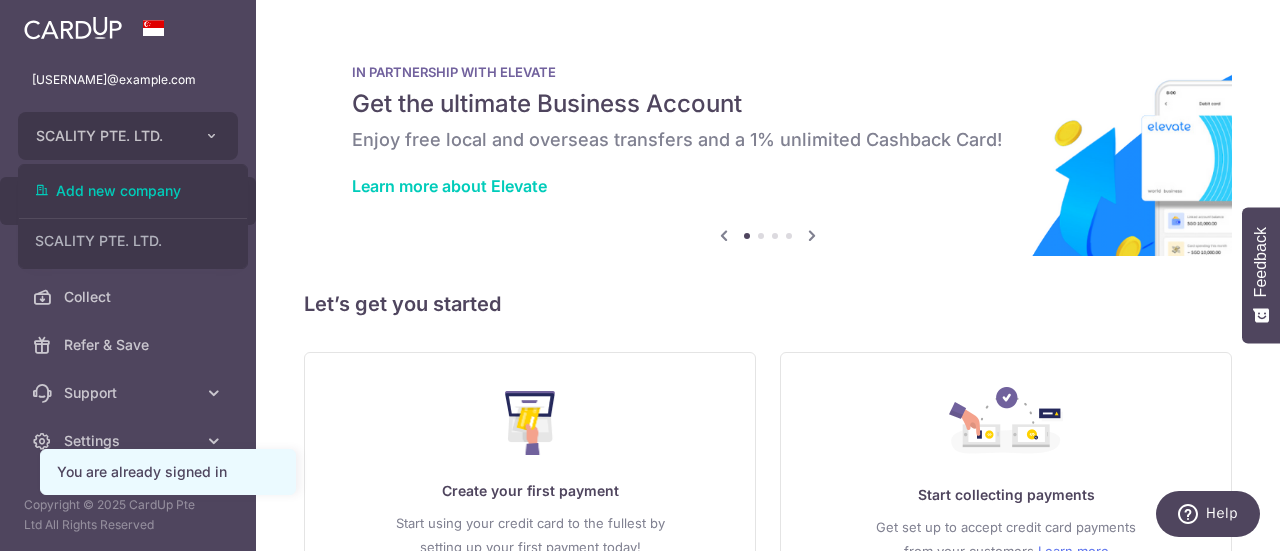 click on "×
Pause Schedule
Pause all future payments in this series
Pause just this one payment
By clicking below, you confirm you are pausing this payment to   on  . Payments can be unpaused at anytime prior to payment taken date.
Confirm
Cancel Schedule
Cancel all future payments in this series
Cancel just this one payment
Confirm
Approve Payment
Recipient Bank Details" at bounding box center [768, 275] 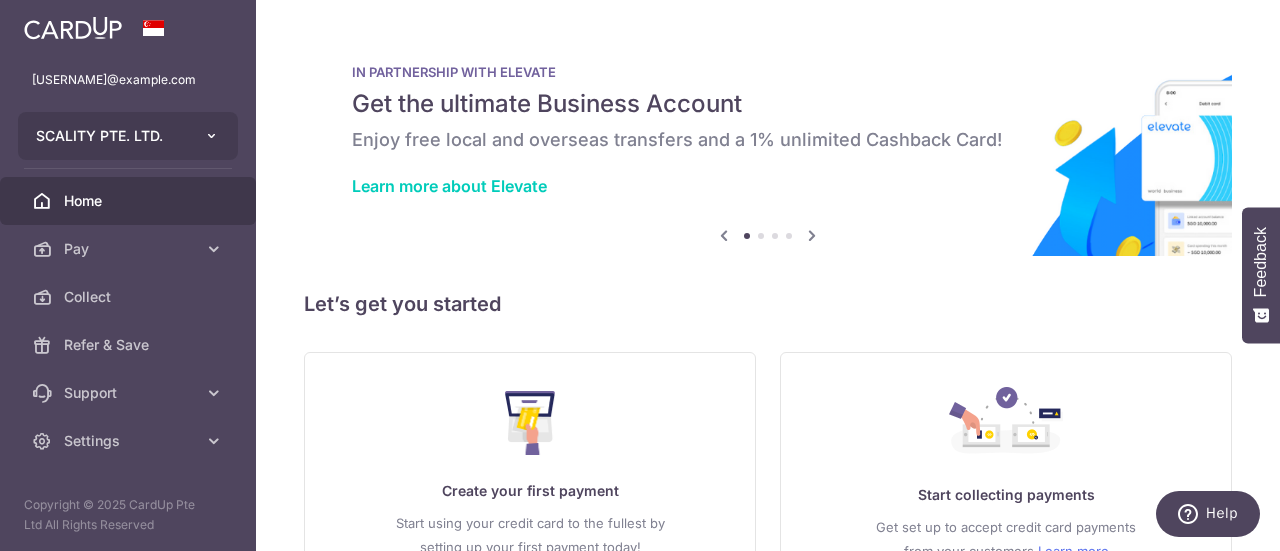 click on "SCALITY PTE. LTD." at bounding box center (128, 136) 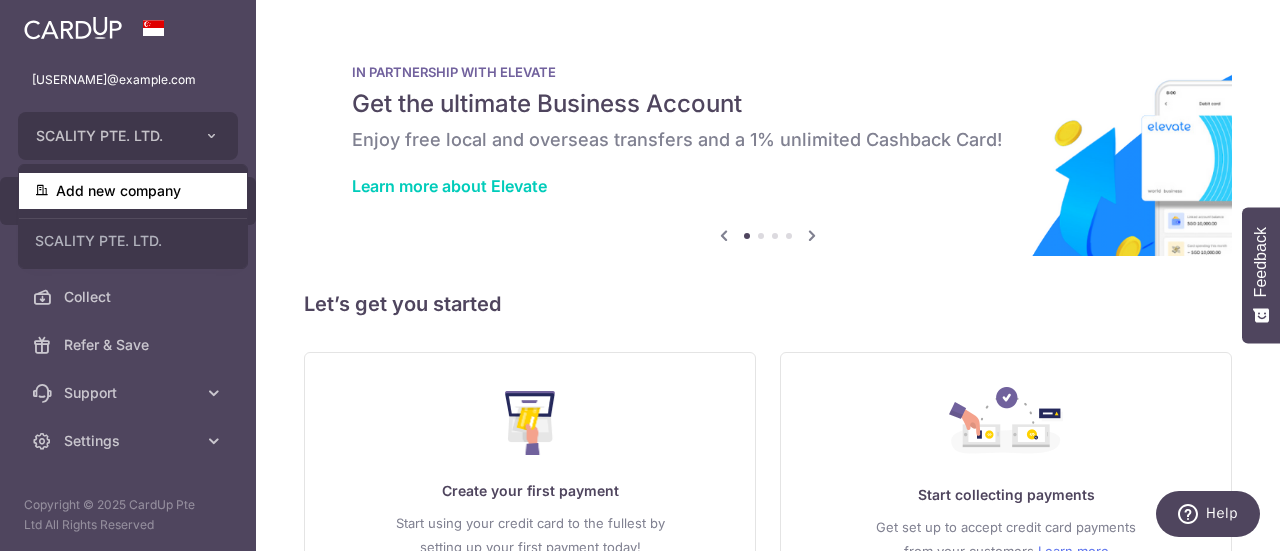 click on "Add new company" at bounding box center [133, 191] 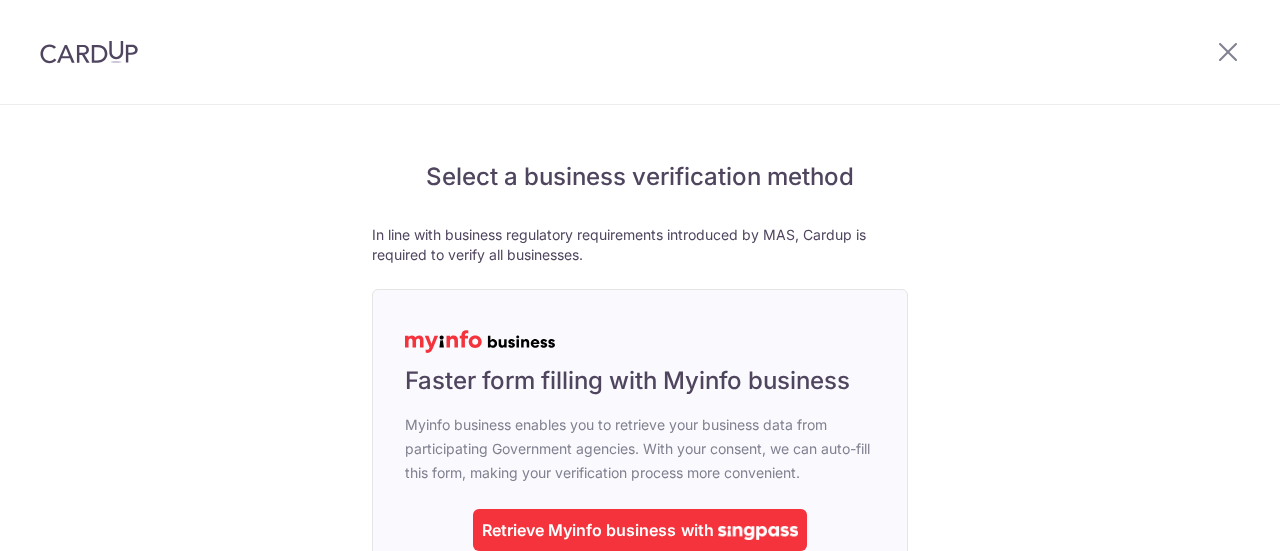 scroll, scrollTop: 0, scrollLeft: 0, axis: both 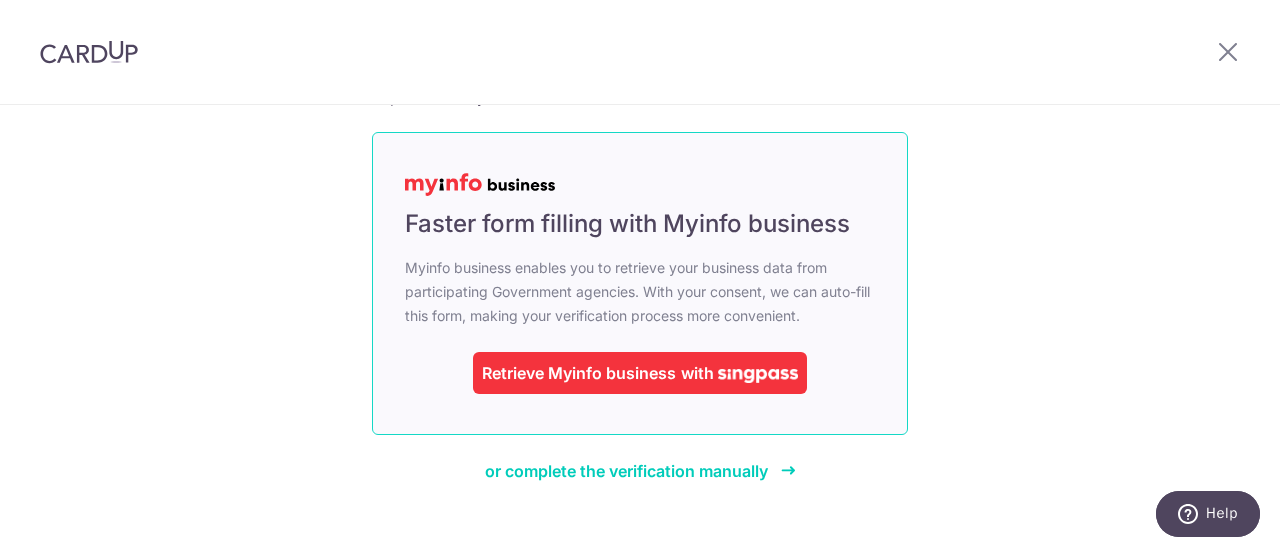 click on "Retrieve Myinfo business" at bounding box center [579, 373] 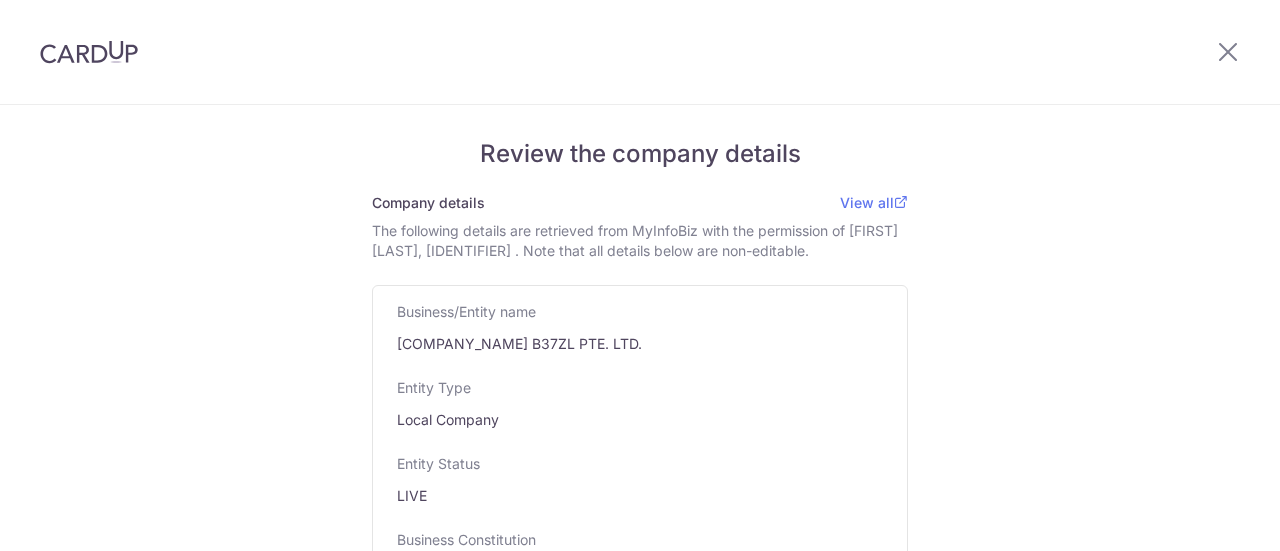 scroll, scrollTop: 0, scrollLeft: 0, axis: both 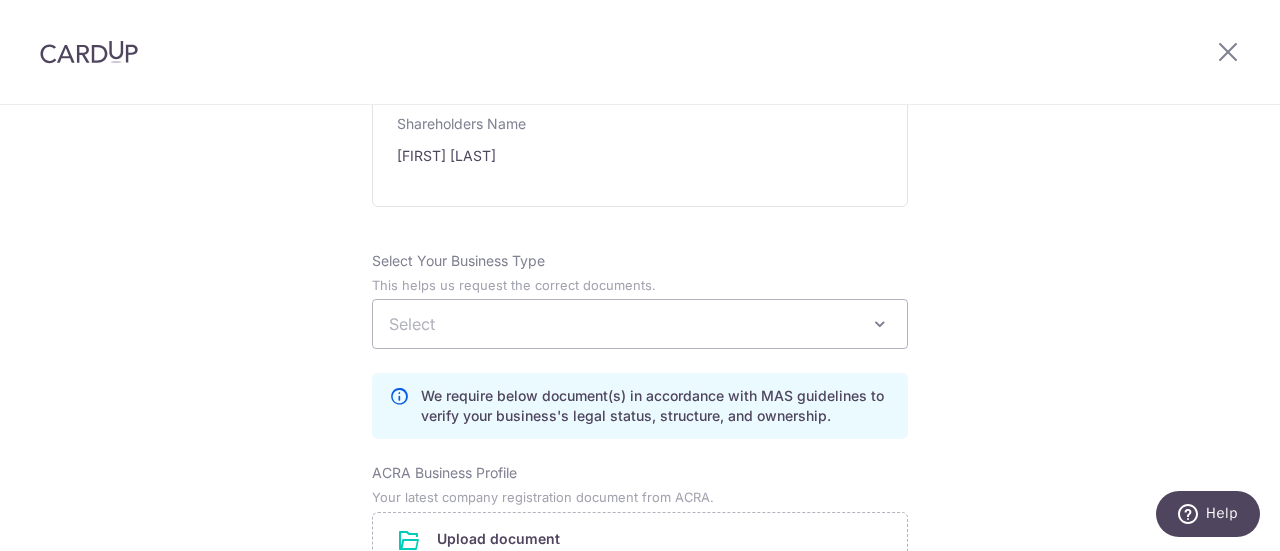 click on "Select" at bounding box center (640, 324) 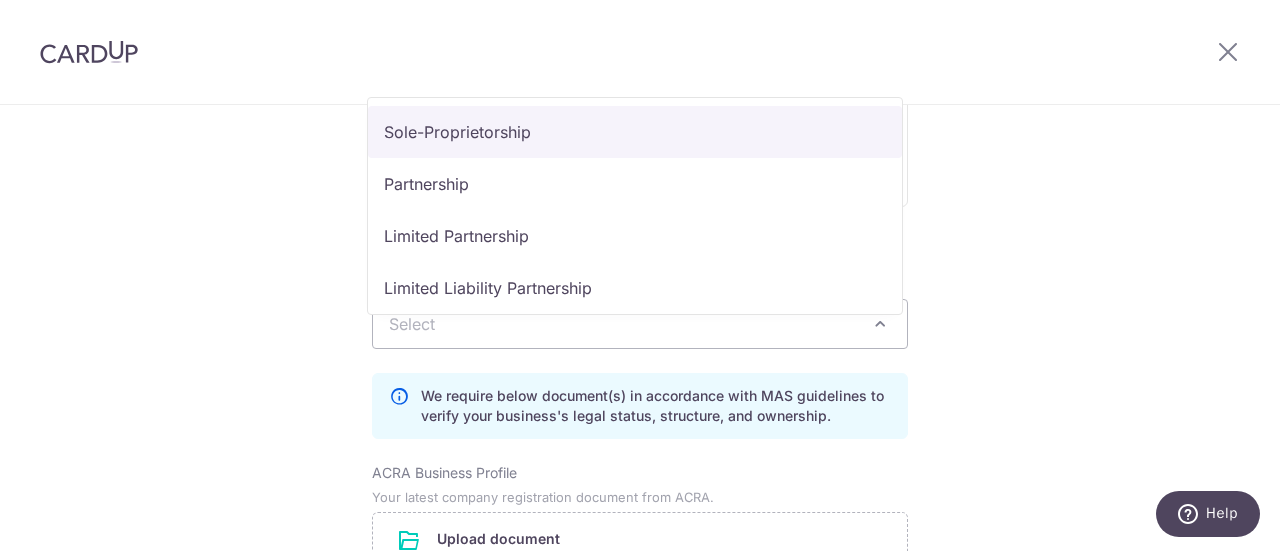 click on "Select" at bounding box center [640, 324] 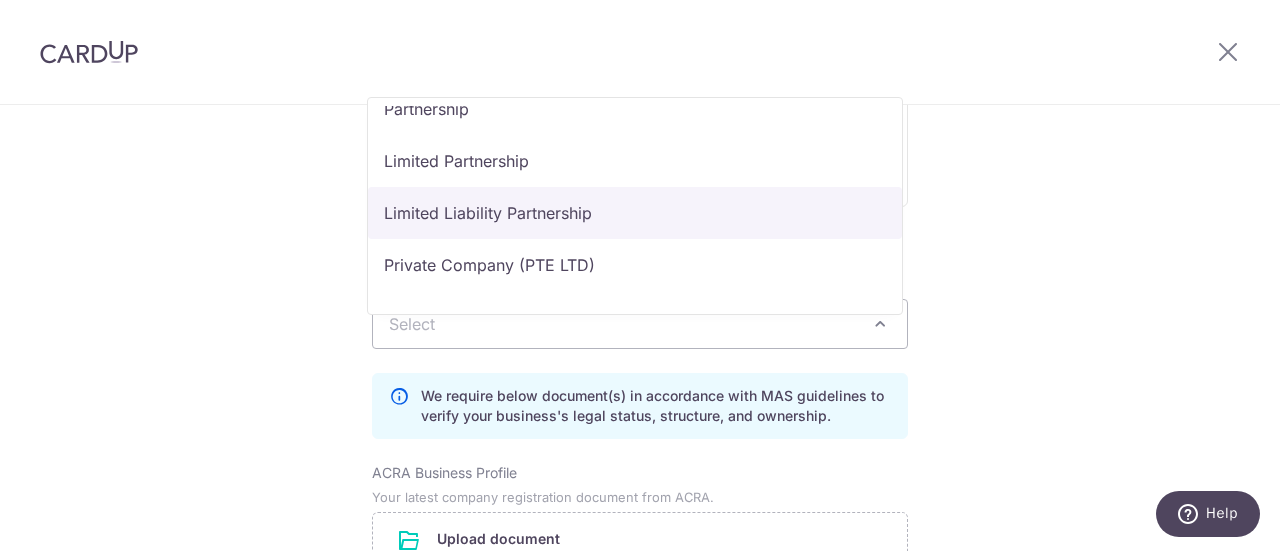 scroll, scrollTop: 132, scrollLeft: 0, axis: vertical 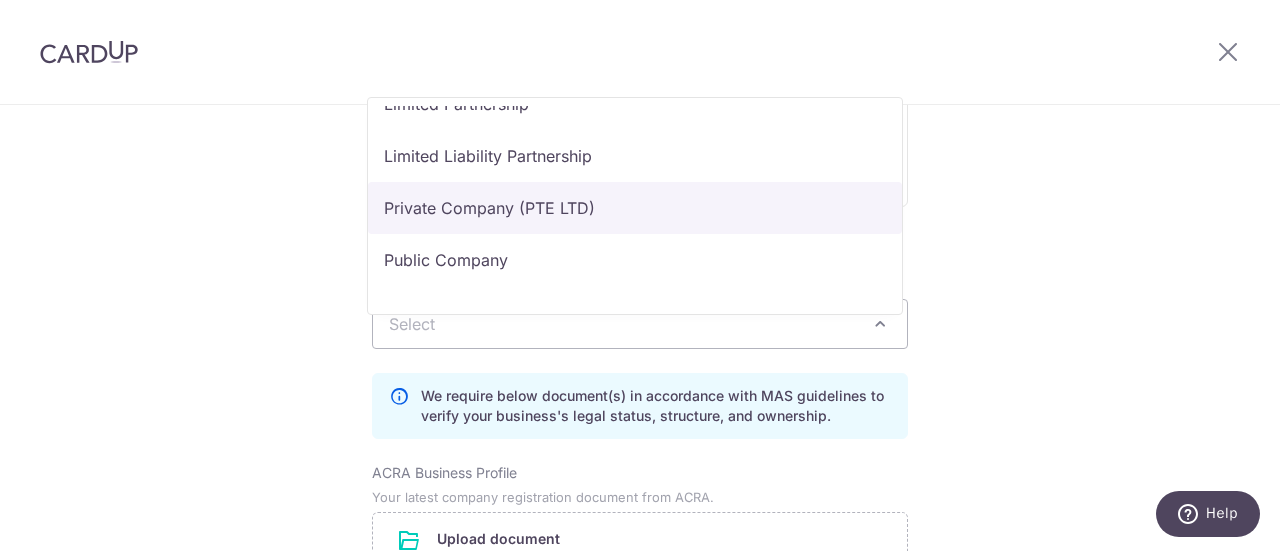 select on "Private Company (PTE LTD)" 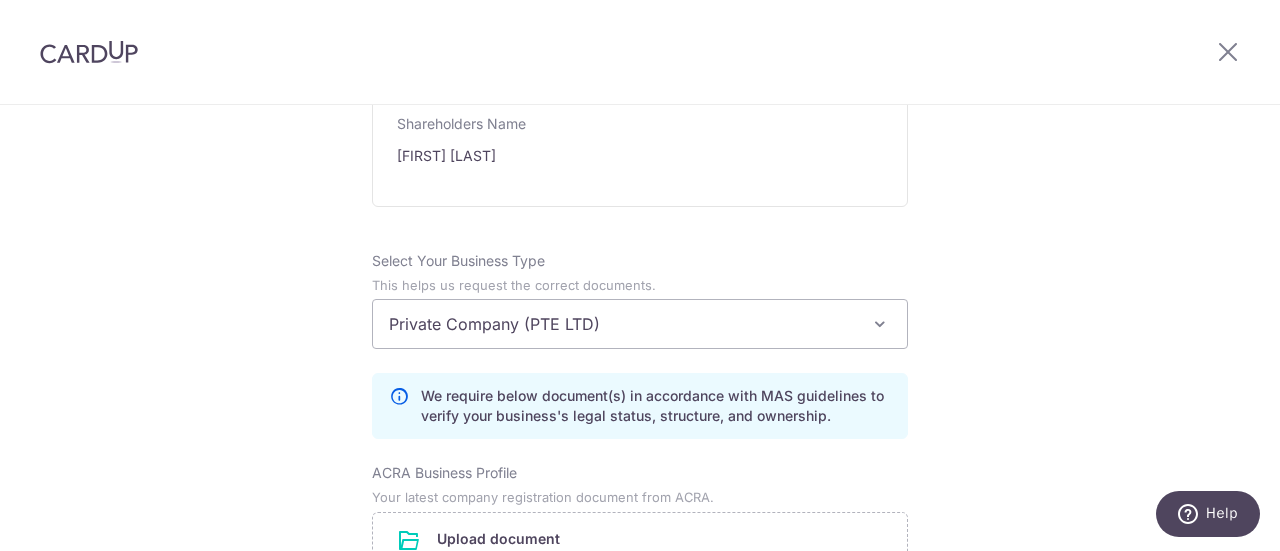 click on "Review the company details
Company details
View all
The following details are retrieved from MyInfoBiz with the permission of [LIM ZHENSHUN], [S8939162H] . Note that all details below are non-editable.
Business/Entity name
BESPOKE HABITAT B37ZL PTE. LTD.
Entity Type
Local Company
Entity Status
LIVE
Business Constitution
-
Company Type
Exempt Private Company Limited by Shares
UEN
202414864D
Registered Business Address
180D, RIVERVALE CRESCENT, 06, 393, RIVERVALE ARC, 544180, SINGAPORE
Ownership
Individual Shareholders only" at bounding box center (640, 224) 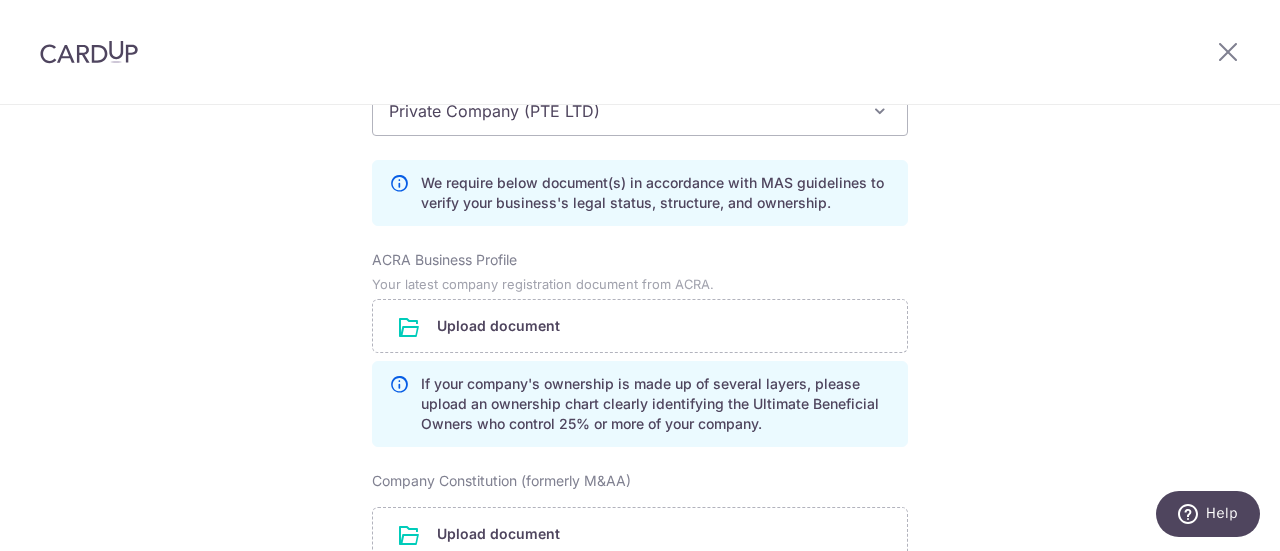 scroll, scrollTop: 1478, scrollLeft: 0, axis: vertical 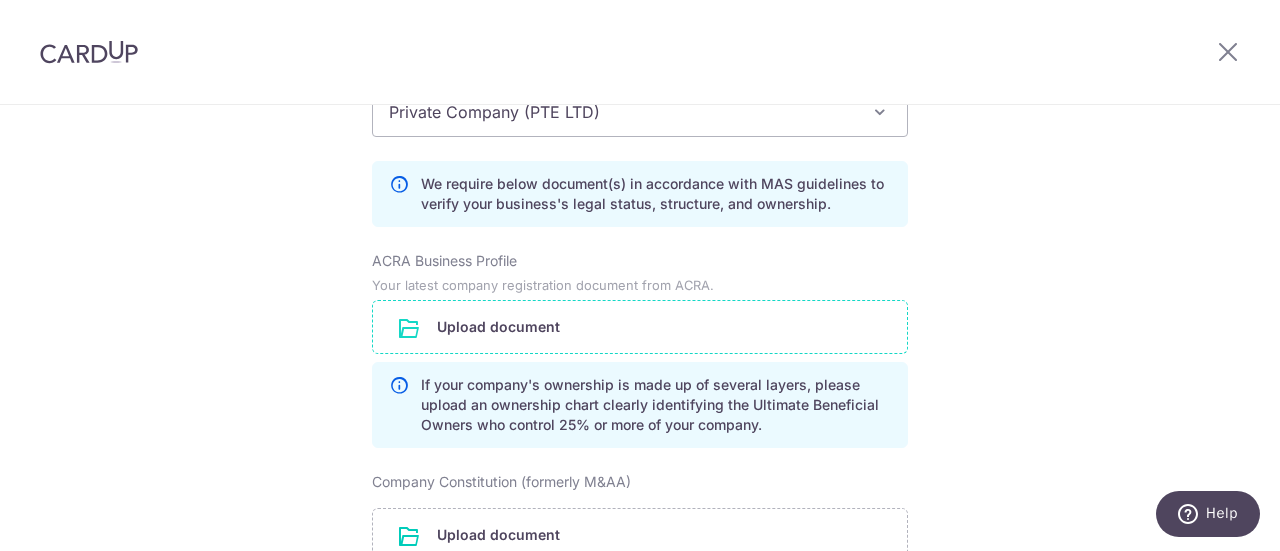 click at bounding box center (640, 327) 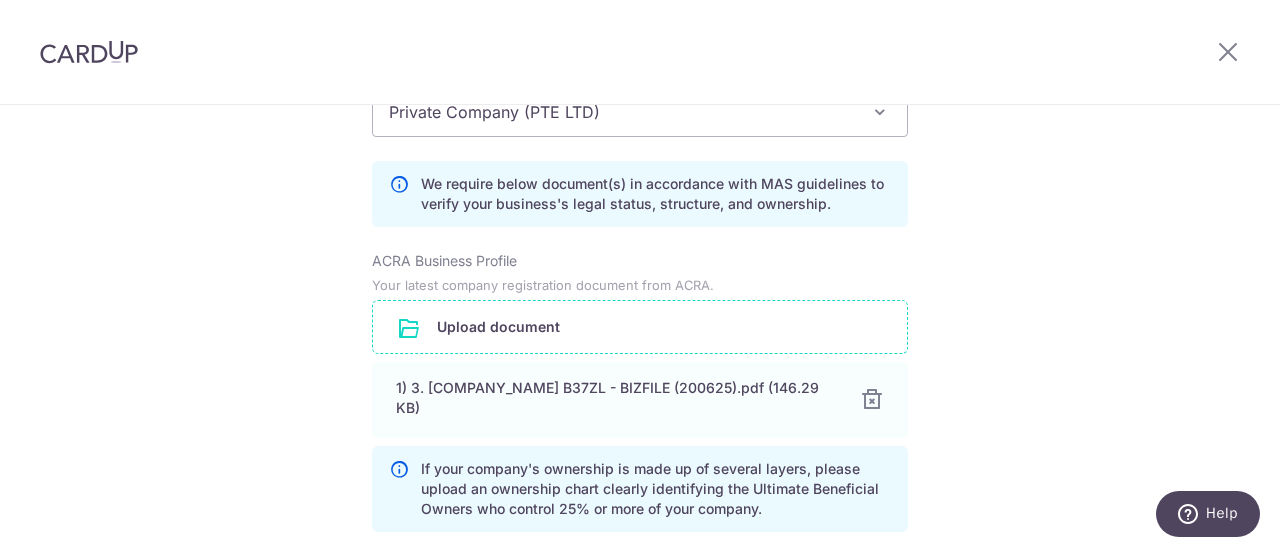 click on "Review the company details
Company details
View all
The following details are retrieved from MyInfoBiz with the permission of [LIM ZHENSHUN], [S8939162H] . Note that all details below are non-editable.
Business/Entity name
BESPOKE HABITAT B37ZL PTE. LTD.
Entity Type
Local Company
Entity Status
LIVE
Business Constitution
-
Company Type
Exempt Private Company Limited by Shares
UEN
202414864D
Registered Business Address
180D, RIVERVALE CRESCENT, 06, 393, RIVERVALE ARC, 544180, SINGAPORE
Ownership
Individual Shareholders only" at bounding box center [640, 54] 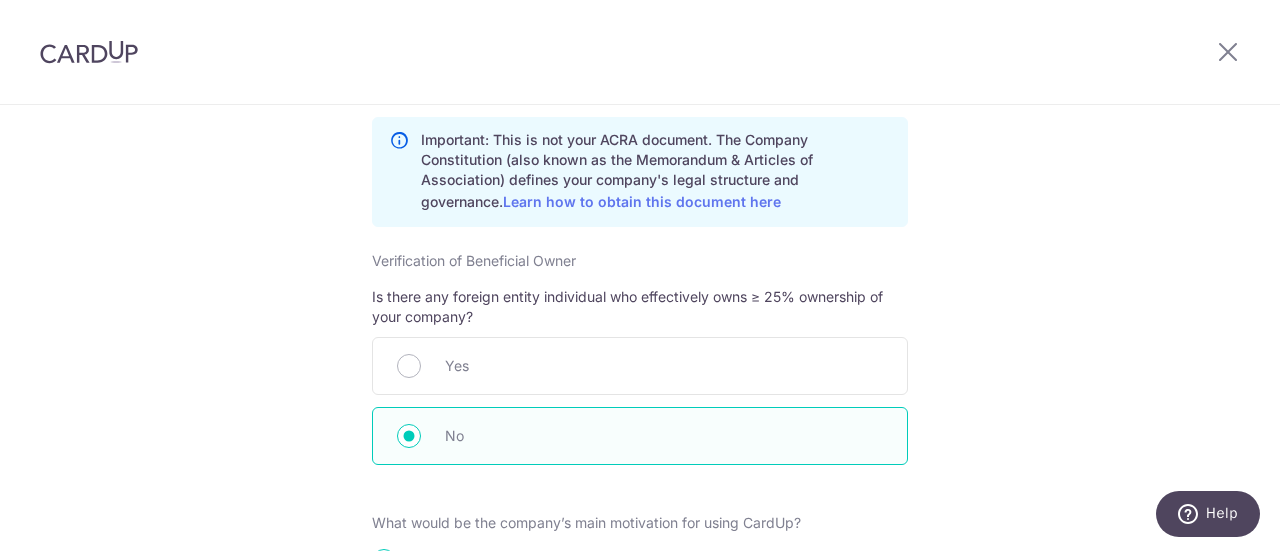 scroll, scrollTop: 2067, scrollLeft: 0, axis: vertical 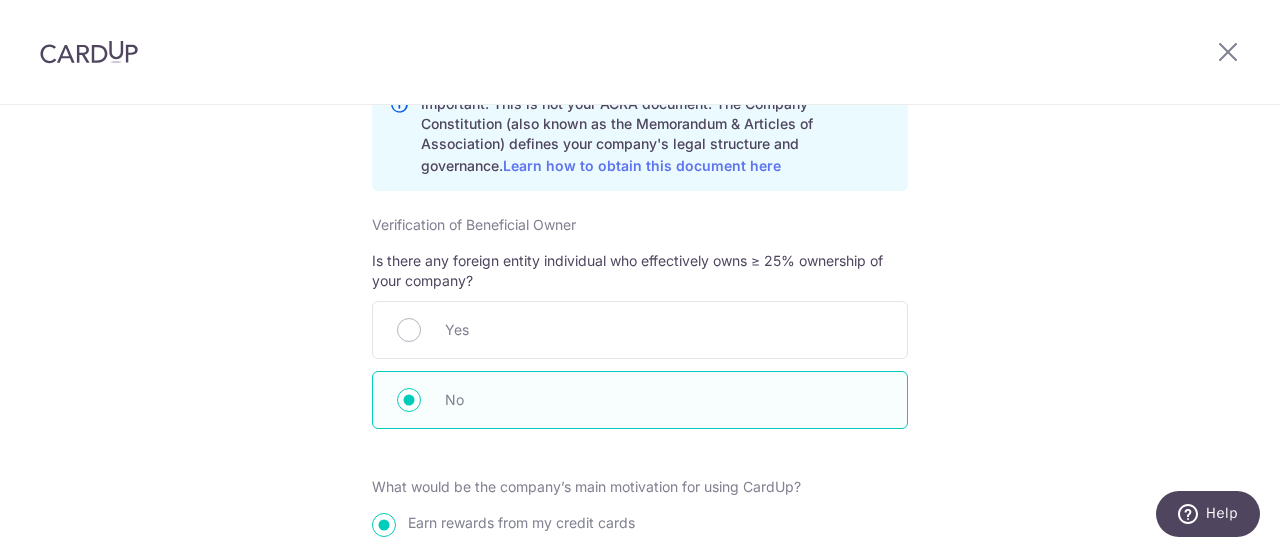 click on "Review the company details
Company details
View all
The following details are retrieved from MyInfoBiz with the permission of [LIM ZHENSHUN], [S8939162H] . Note that all details below are non-editable.
Business/Entity name
BESPOKE HABITAT B37ZL PTE. LTD.
Entity Type
Local Company
Entity Status
LIVE
Business Constitution
-
Company Type
Exempt Private Company Limited by Shares
UEN
202414864D
Registered Business Address
180D, RIVERVALE CRESCENT, 06, 393, RIVERVALE ARC, 544180, SINGAPORE
Ownership
Individual Shareholders only" at bounding box center [640, -535] 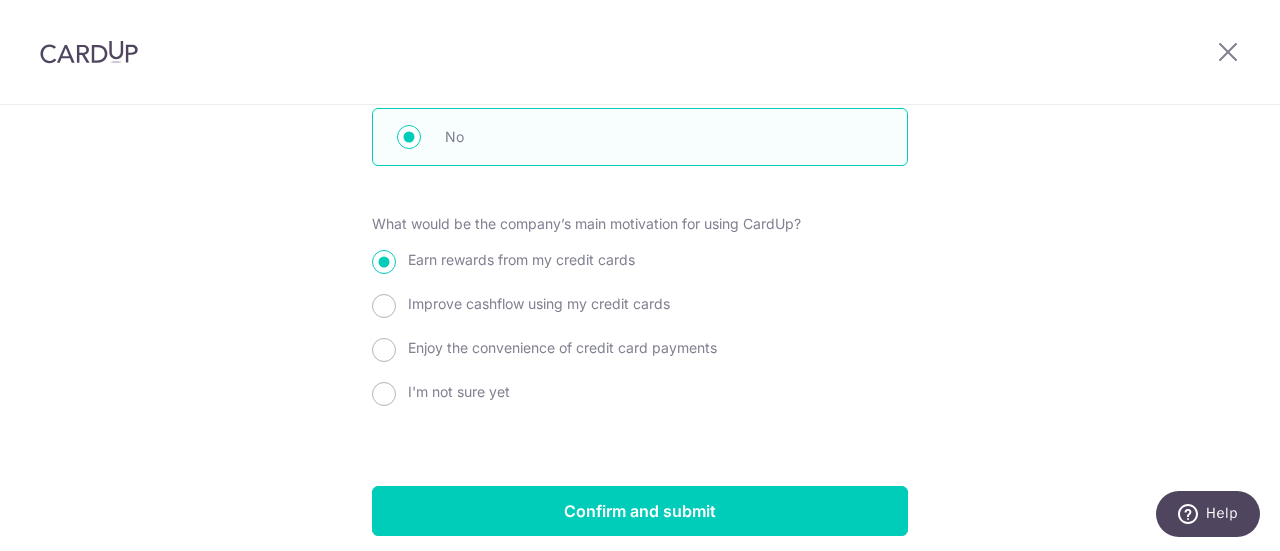 scroll, scrollTop: 2421, scrollLeft: 0, axis: vertical 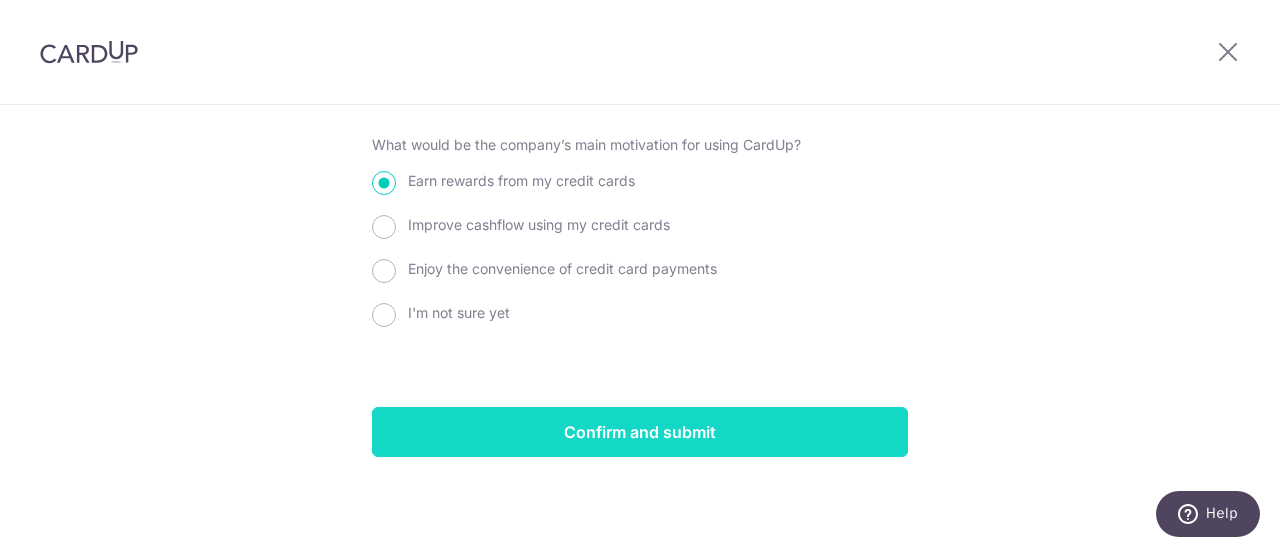 click on "Confirm and submit" at bounding box center [640, 432] 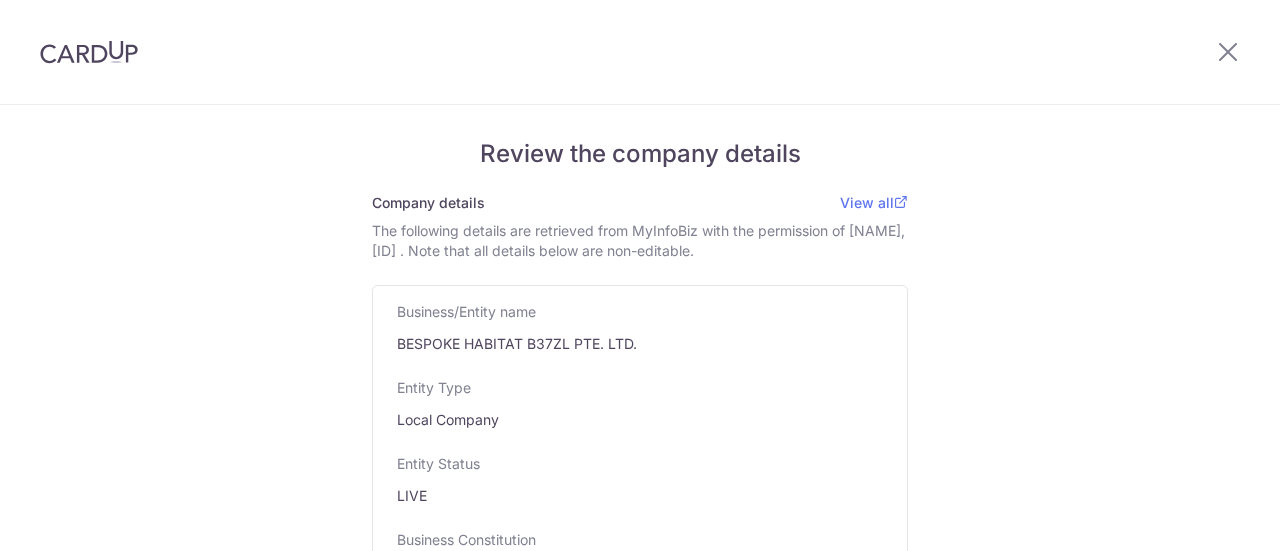 scroll, scrollTop: 0, scrollLeft: 0, axis: both 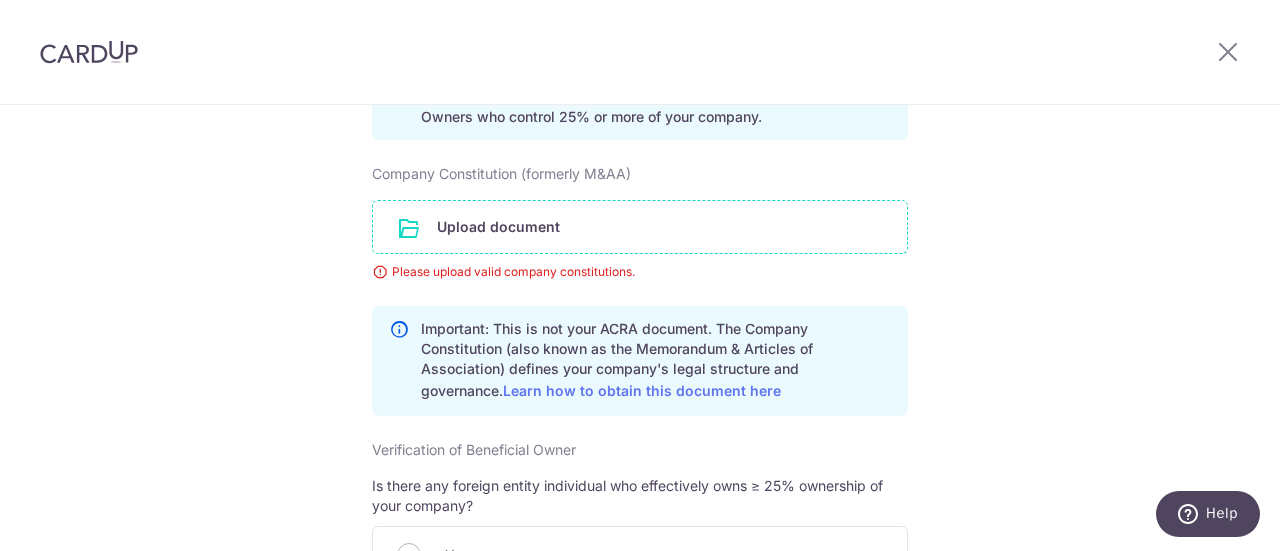 click at bounding box center [640, 227] 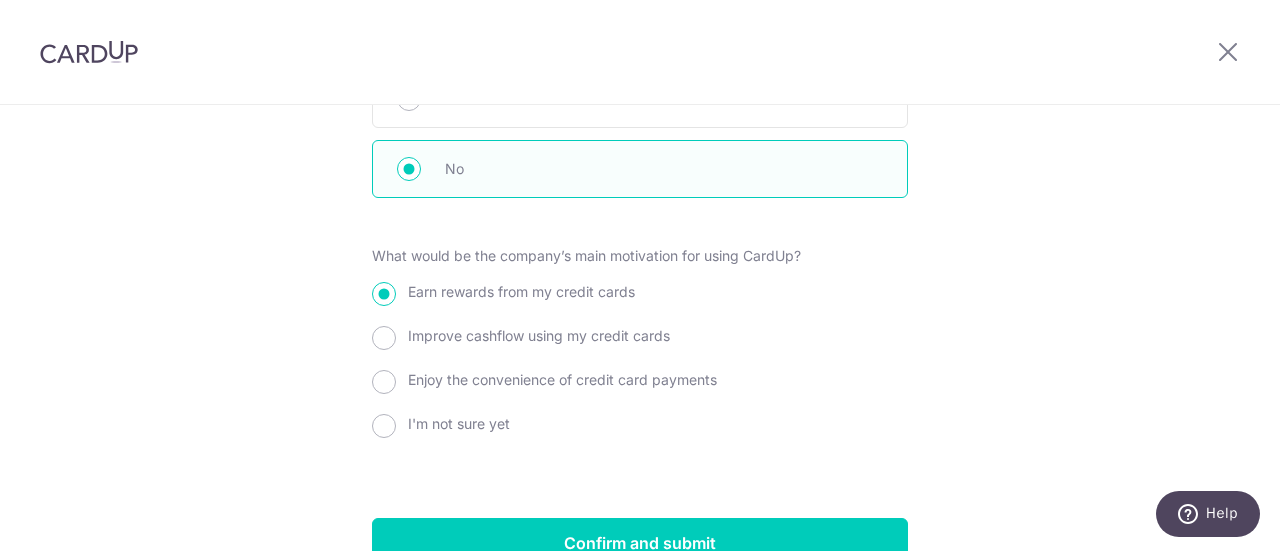 scroll, scrollTop: 2448, scrollLeft: 0, axis: vertical 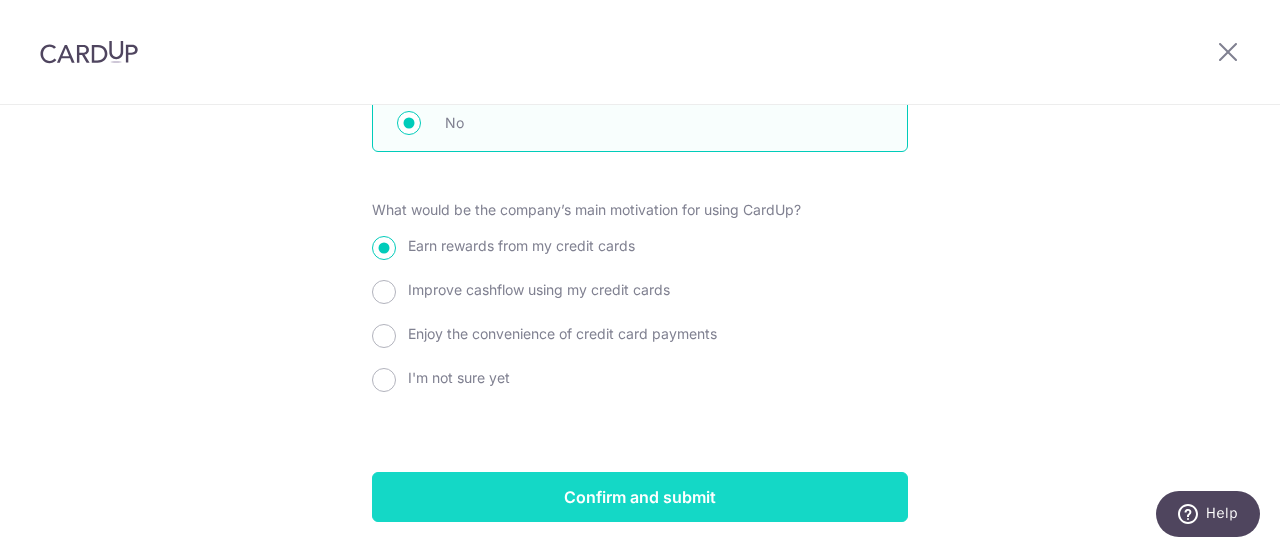 click on "Confirm and submit" at bounding box center [640, 497] 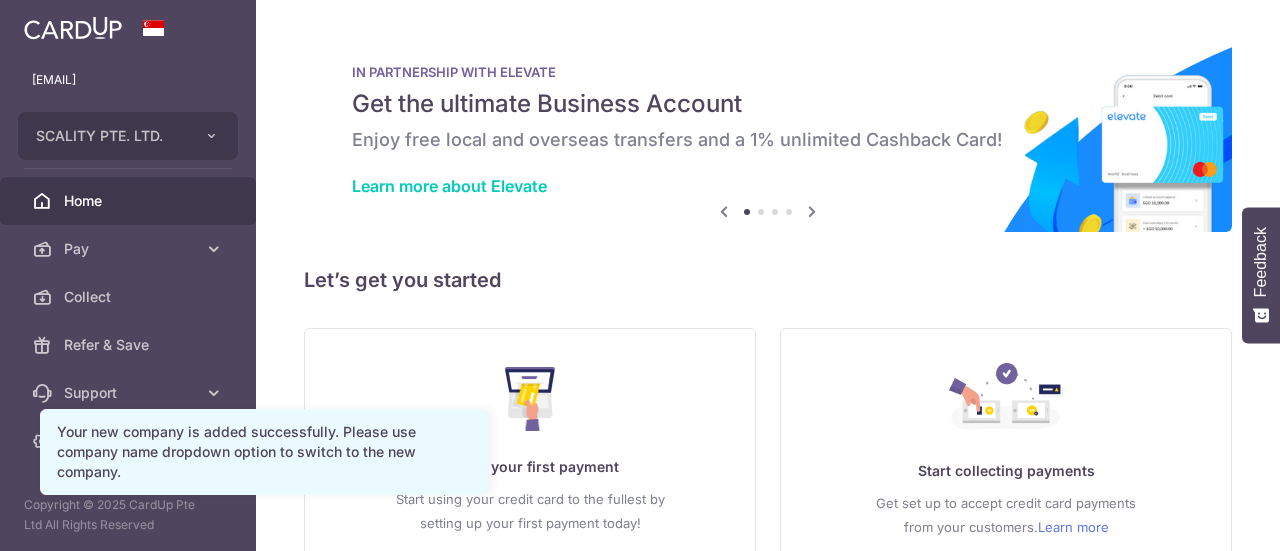 scroll, scrollTop: 0, scrollLeft: 0, axis: both 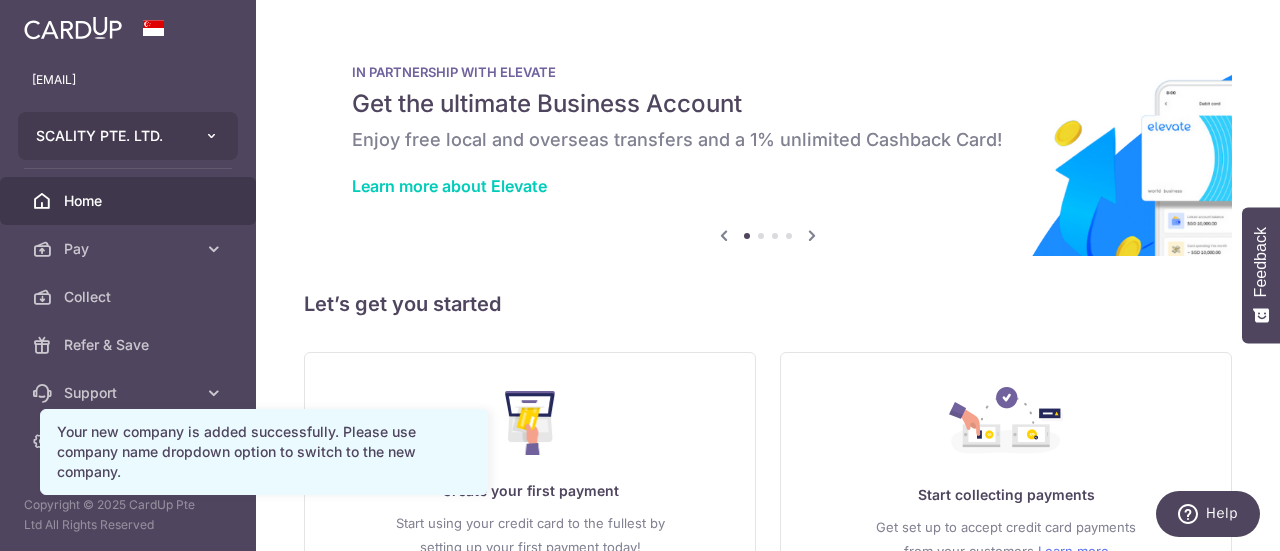 click on "SCALITY PTE. LTD." at bounding box center (128, 136) 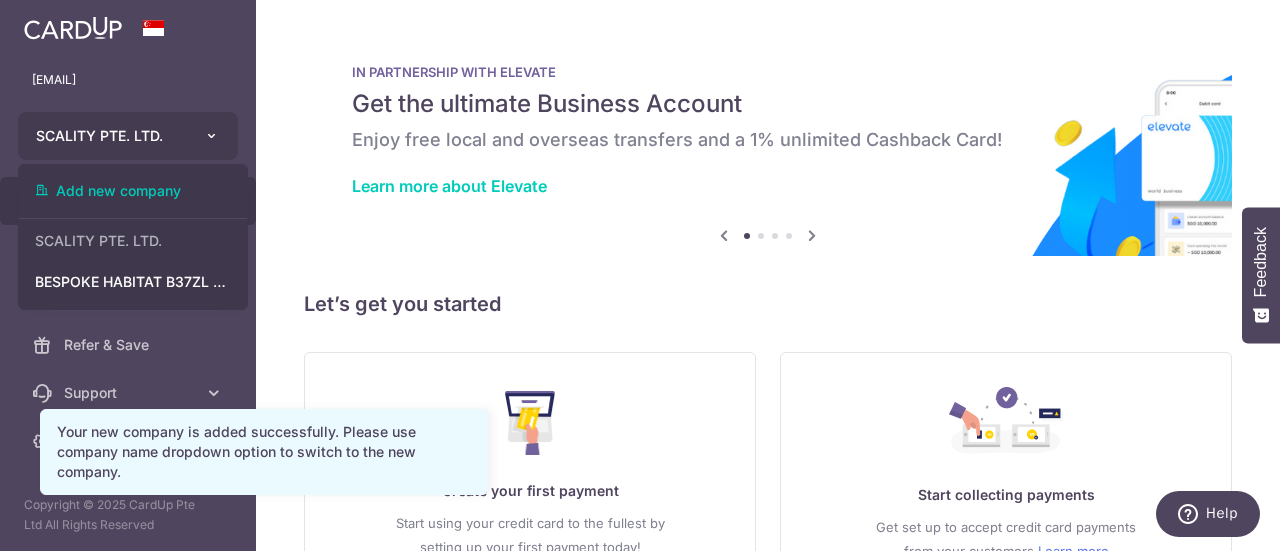 click on "SCALITY PTE. LTD." at bounding box center [128, 136] 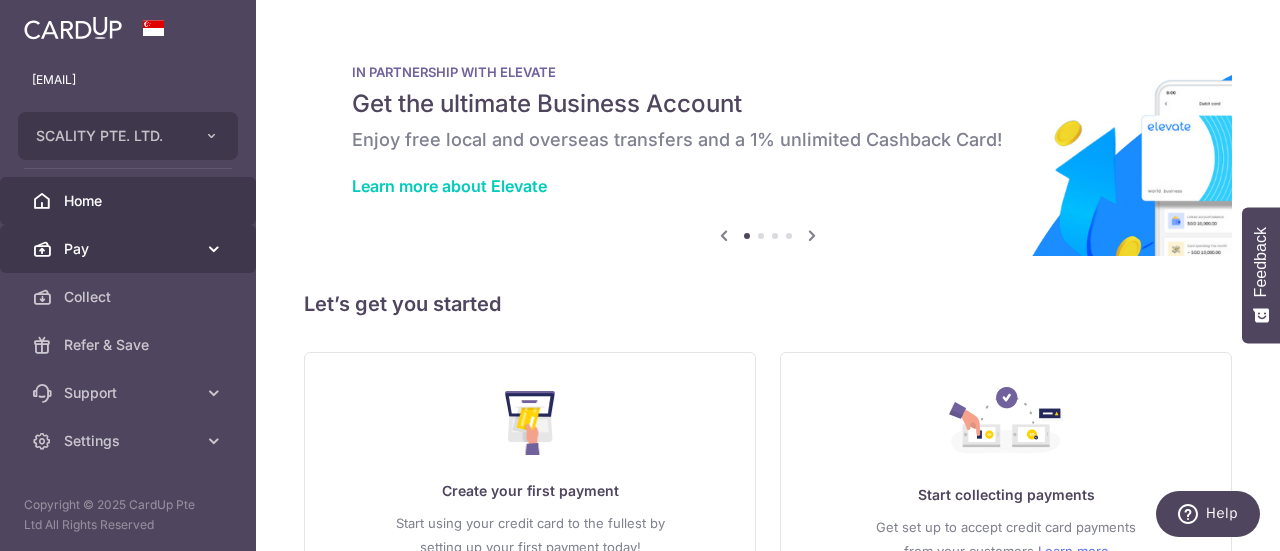 click at bounding box center (214, 249) 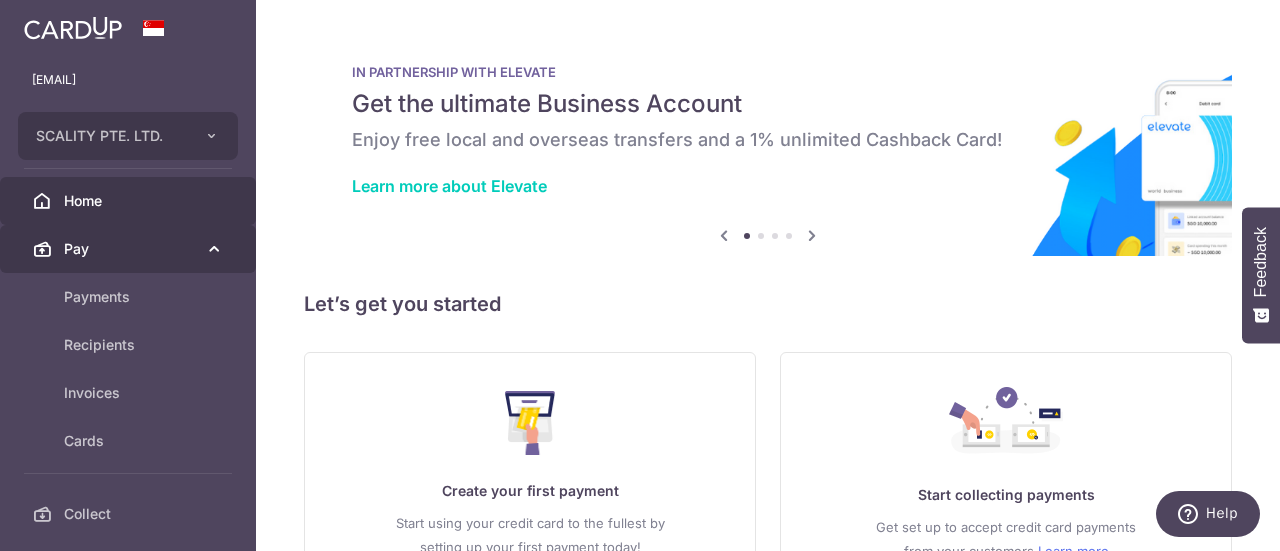 click at bounding box center (214, 249) 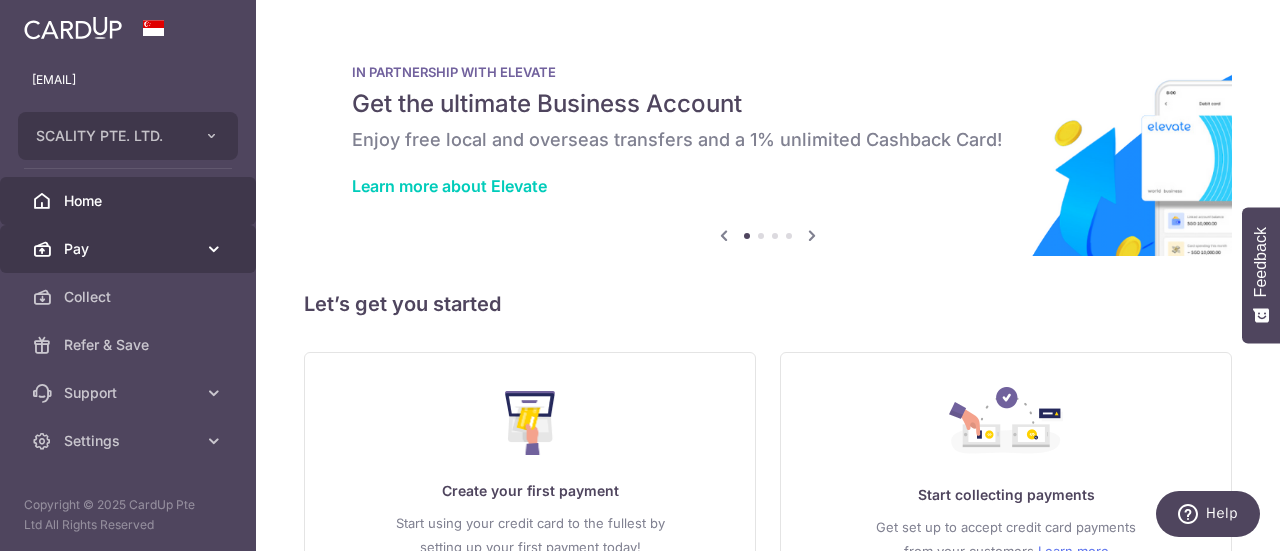 click at bounding box center (214, 249) 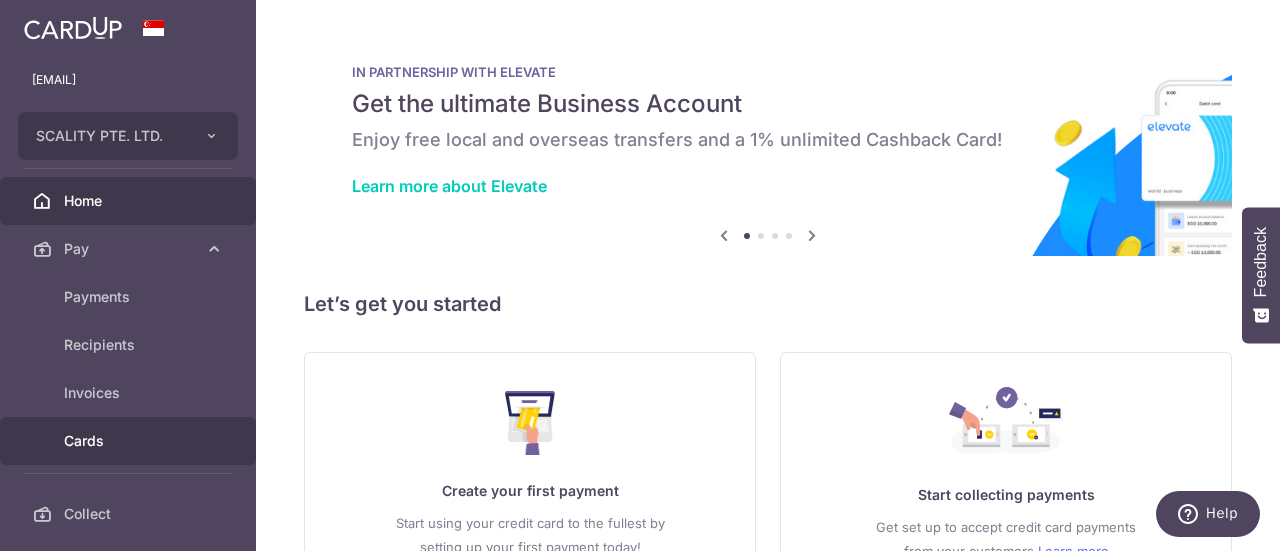 click on "Cards" at bounding box center (130, 441) 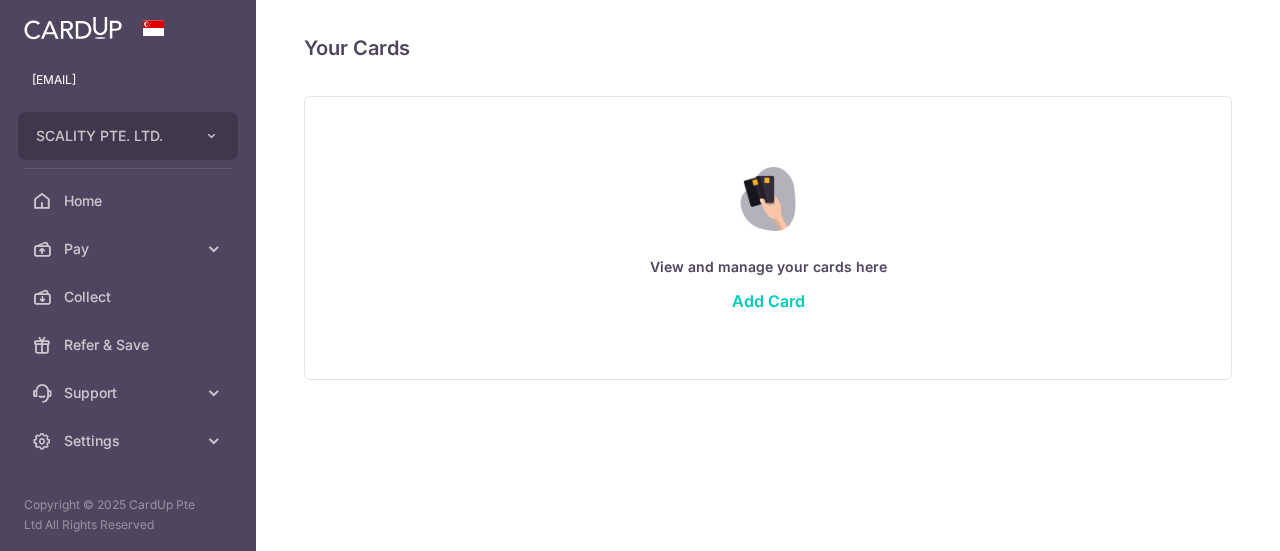 scroll, scrollTop: 0, scrollLeft: 0, axis: both 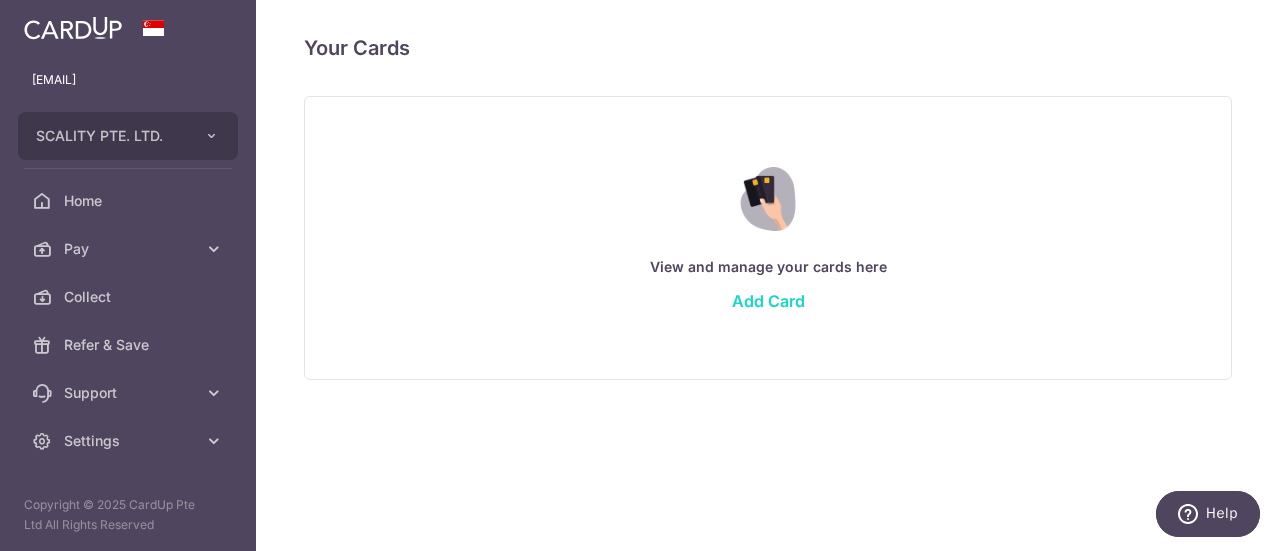 click on "Add Card" at bounding box center (768, 301) 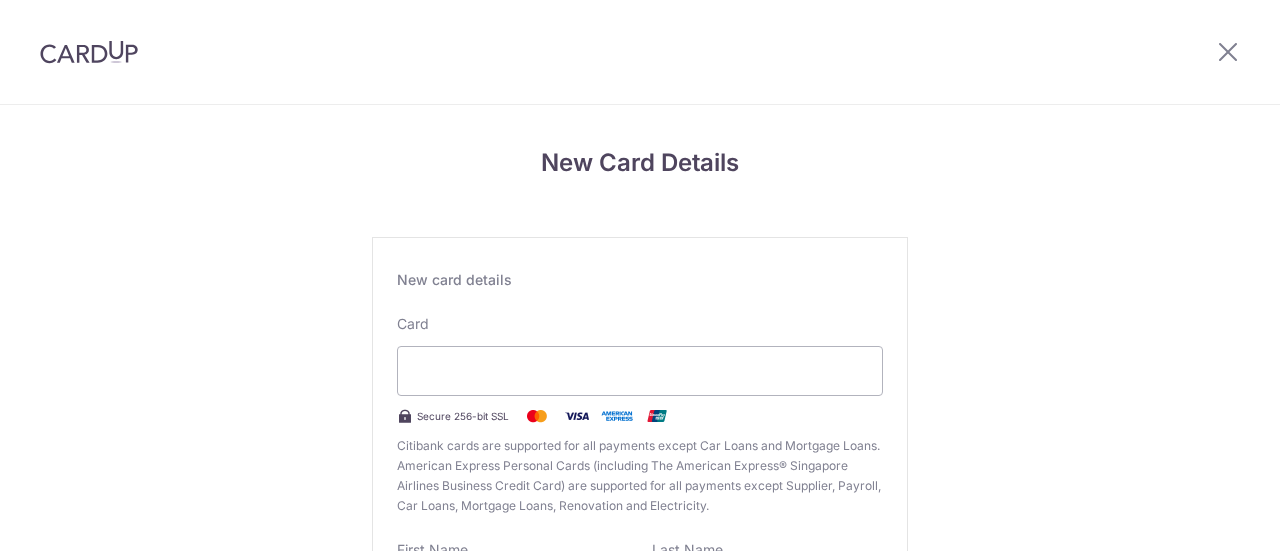 scroll, scrollTop: 0, scrollLeft: 0, axis: both 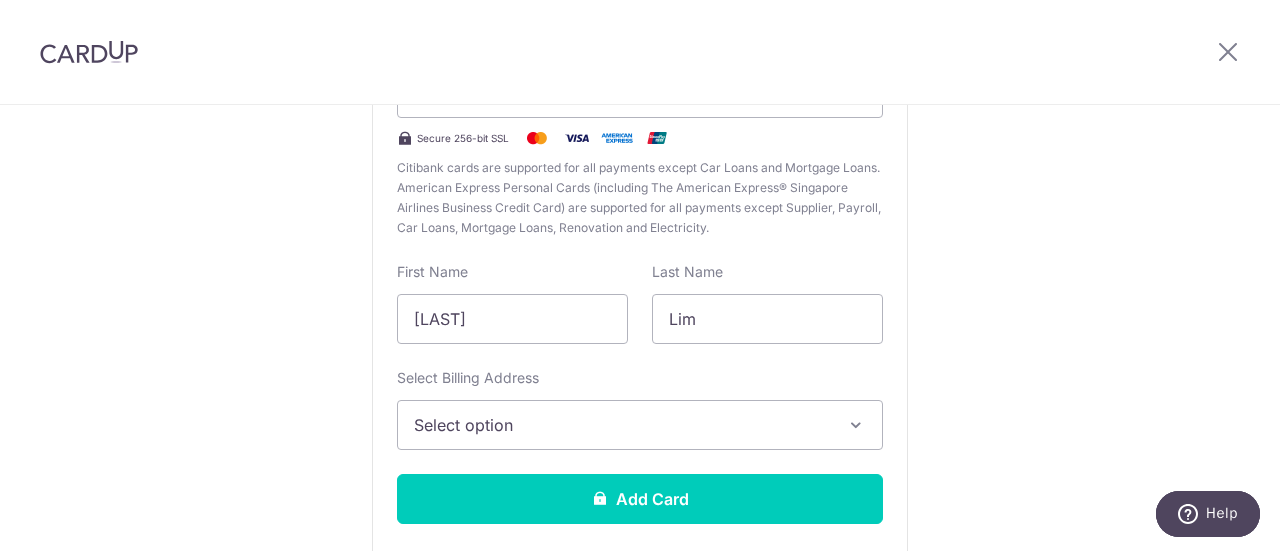 click on "Select option" at bounding box center (622, 425) 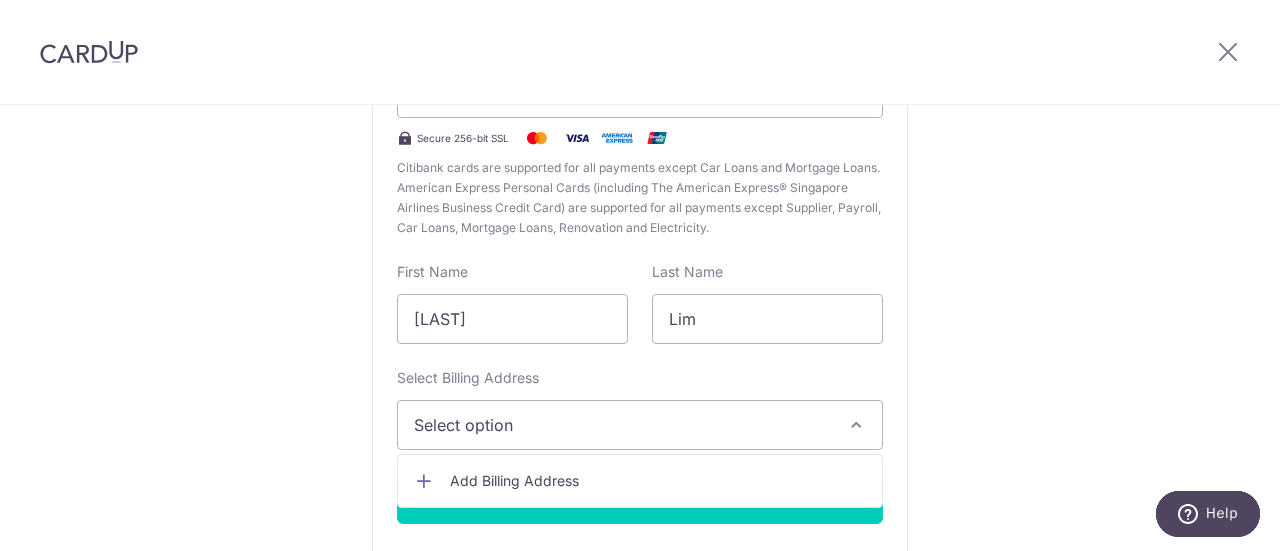 click on "Add Billing Address" at bounding box center (658, 481) 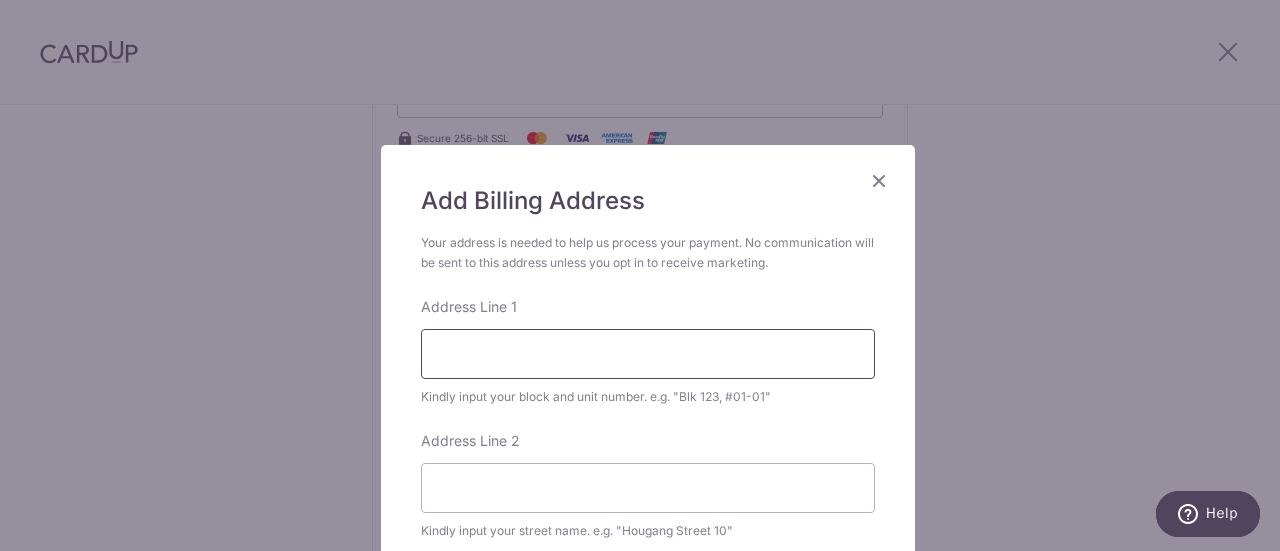 click on "Address Line 1" at bounding box center (648, 354) 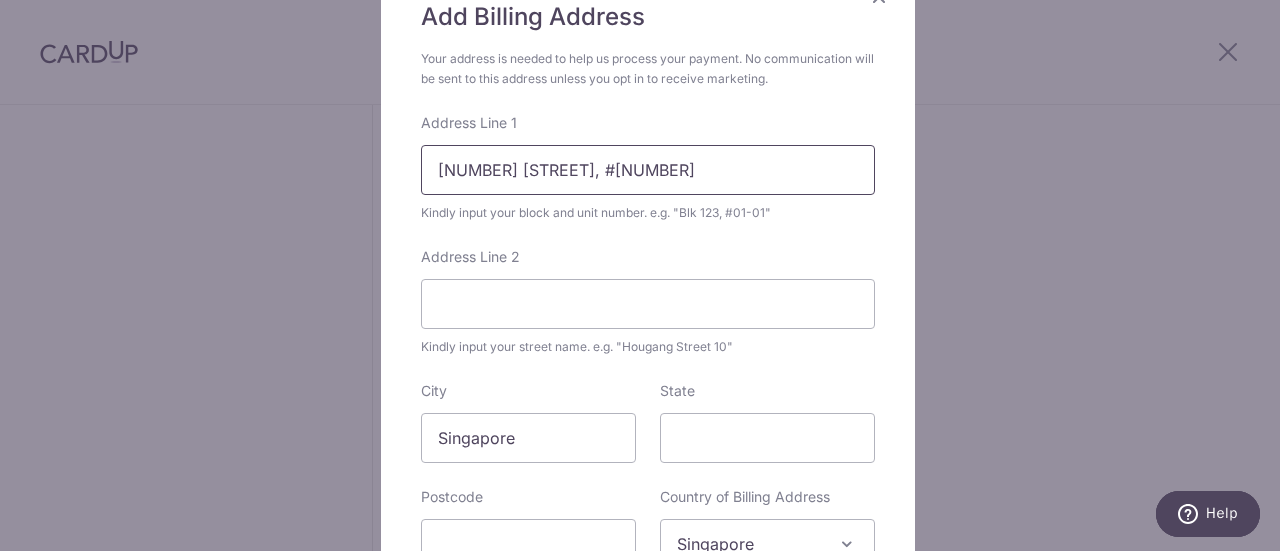scroll, scrollTop: 324, scrollLeft: 0, axis: vertical 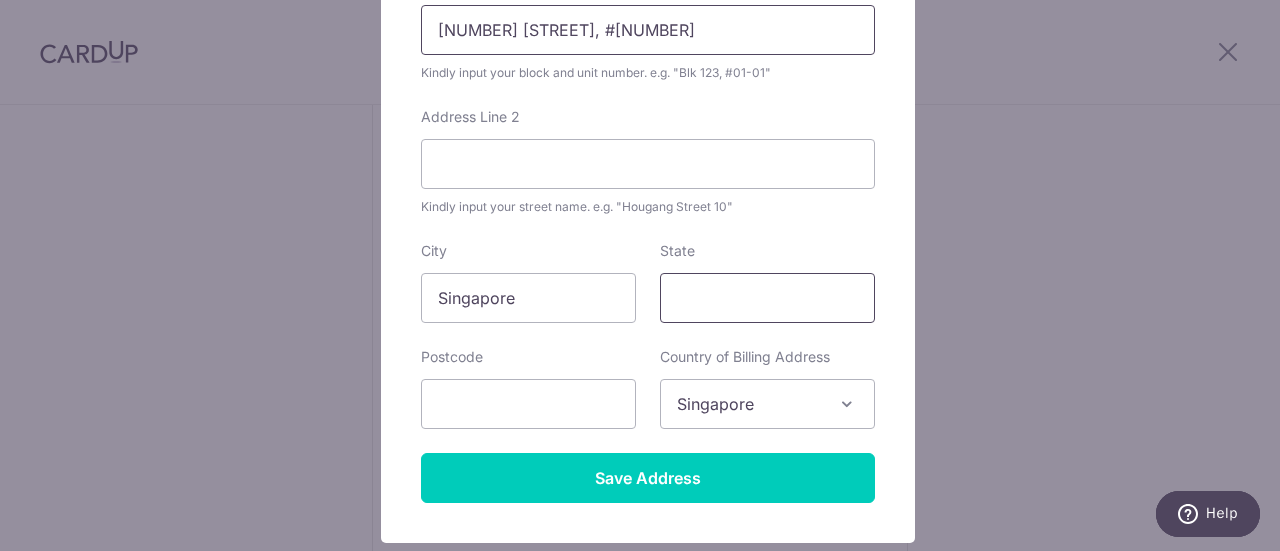 type on "4 Sago Lane, #10-107" 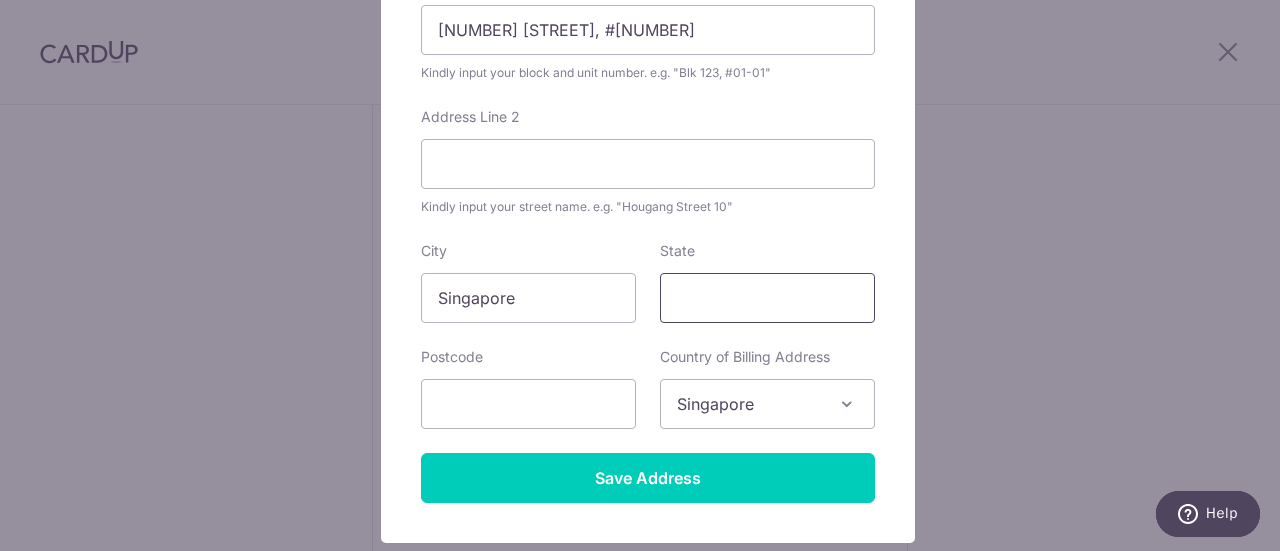 click on "State" at bounding box center (767, 298) 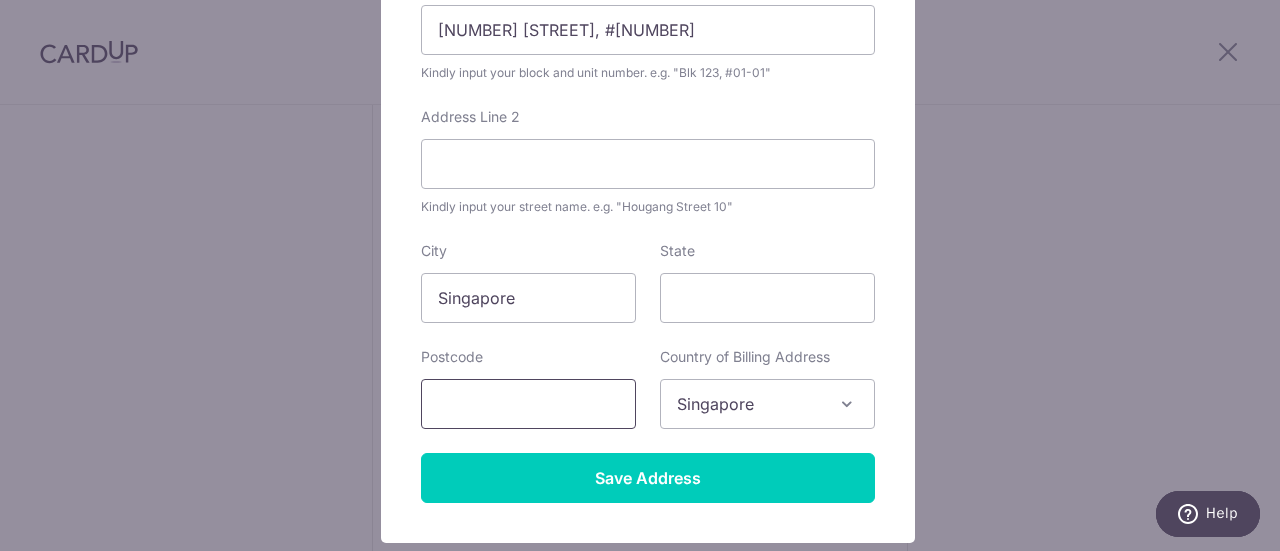 click at bounding box center [528, 404] 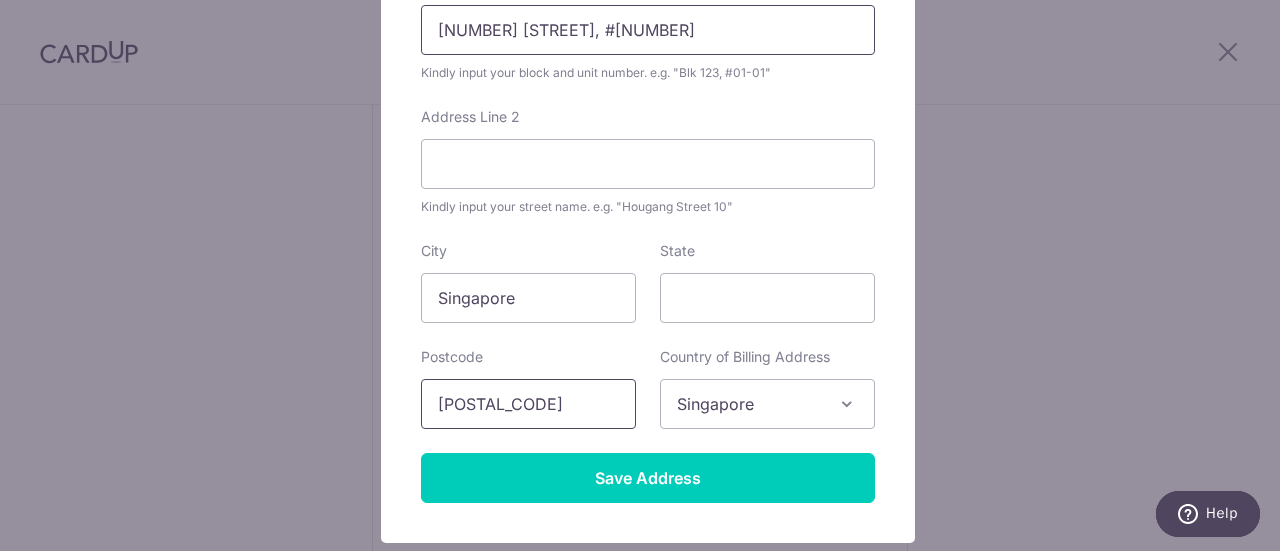 type on "050004" 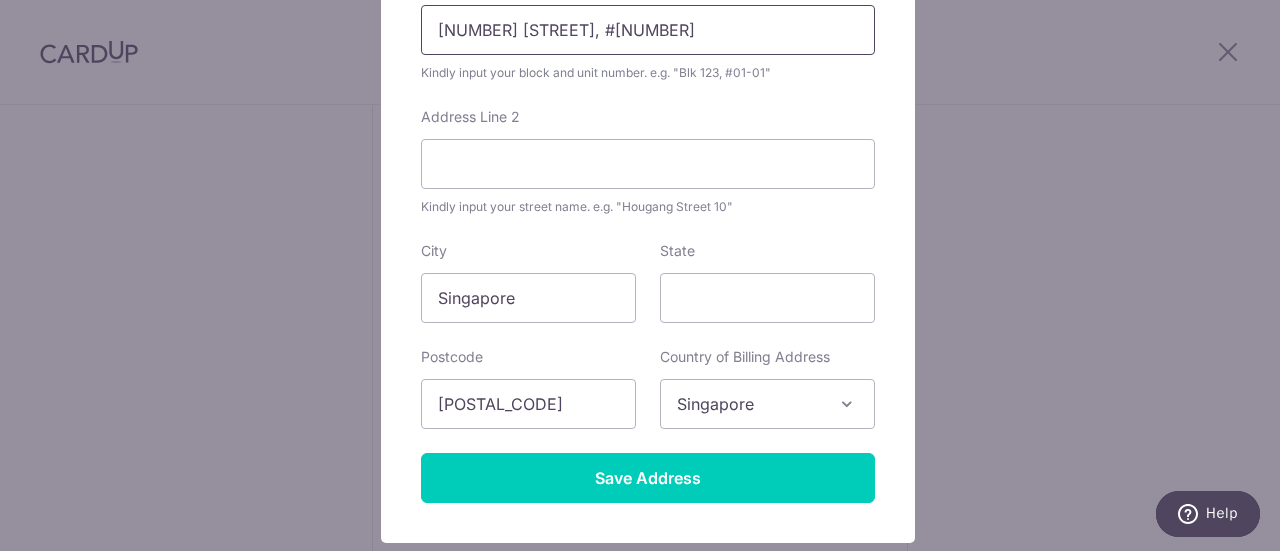 click on "4 Sago Lane, #10-107" at bounding box center [648, 30] 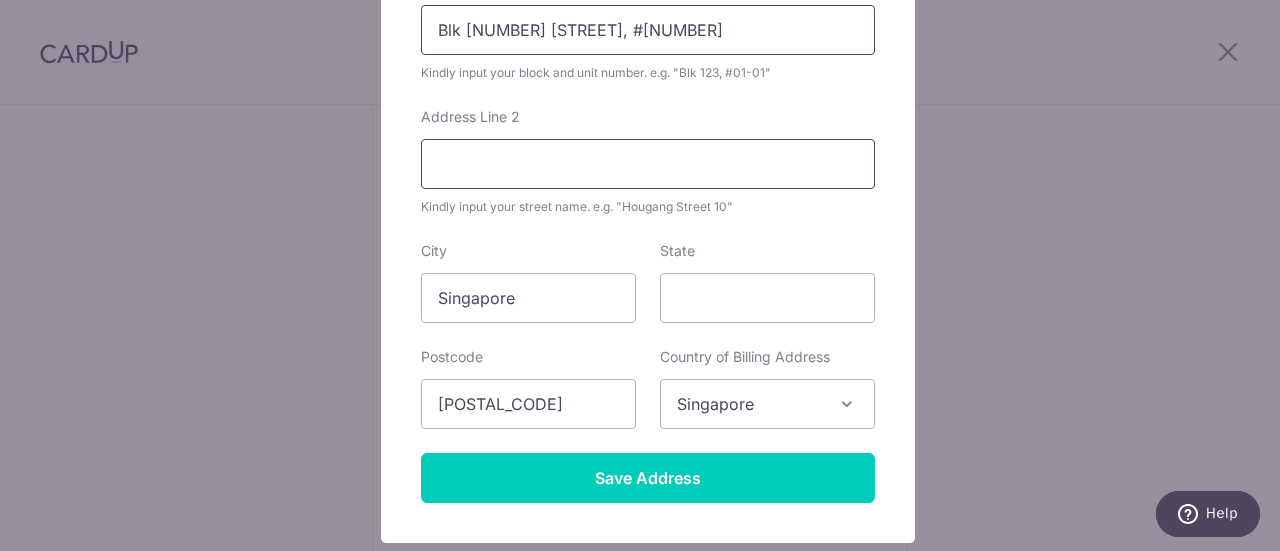 type on "Blk 4 Sago Lane, #10-107" 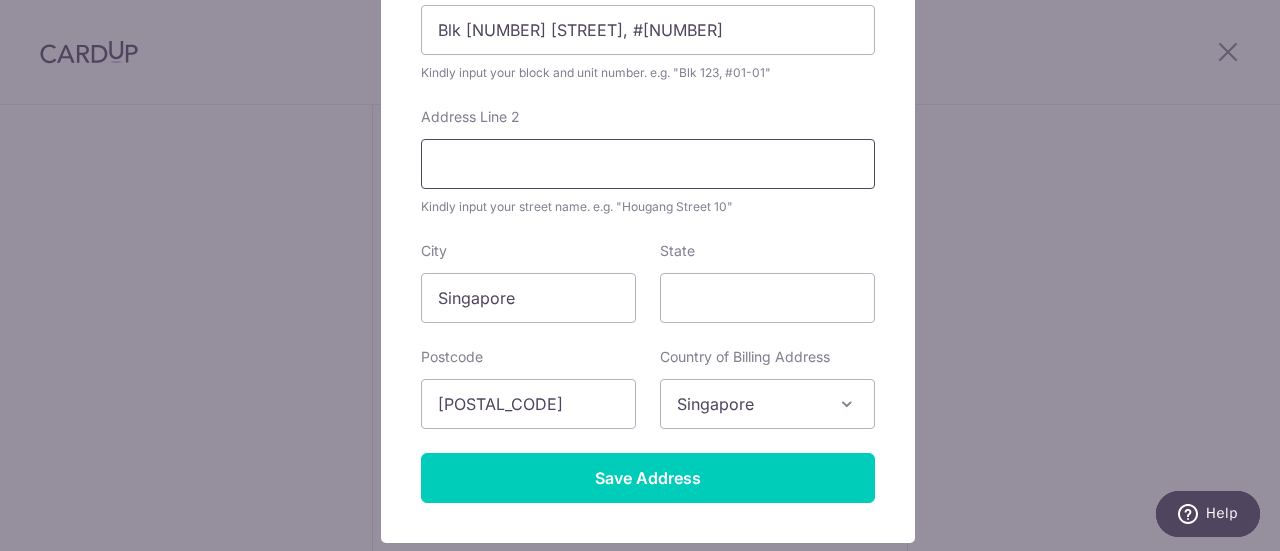 click on "Address Line 2" at bounding box center [648, 164] 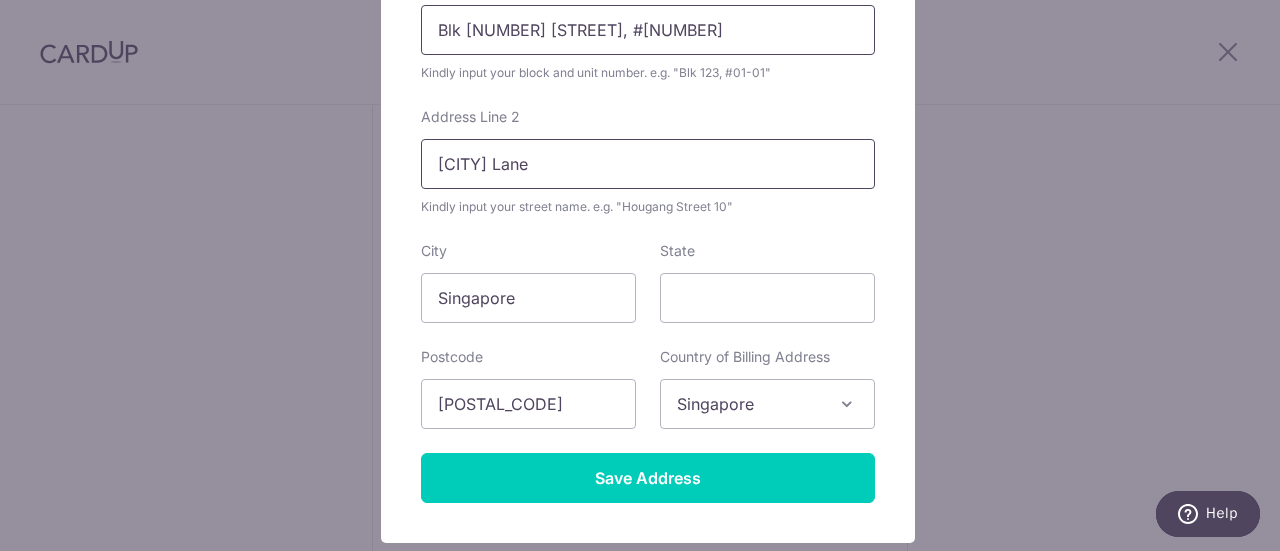 type on "Sago Lane" 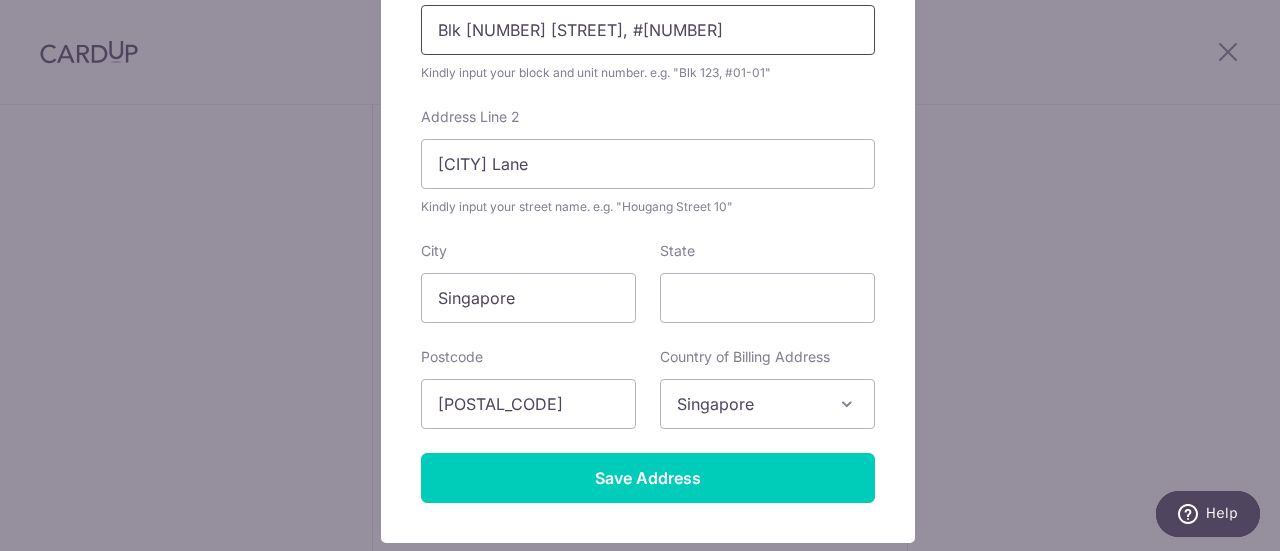 click on "Blk 4 Sago Lane, #10-107" at bounding box center (648, 30) 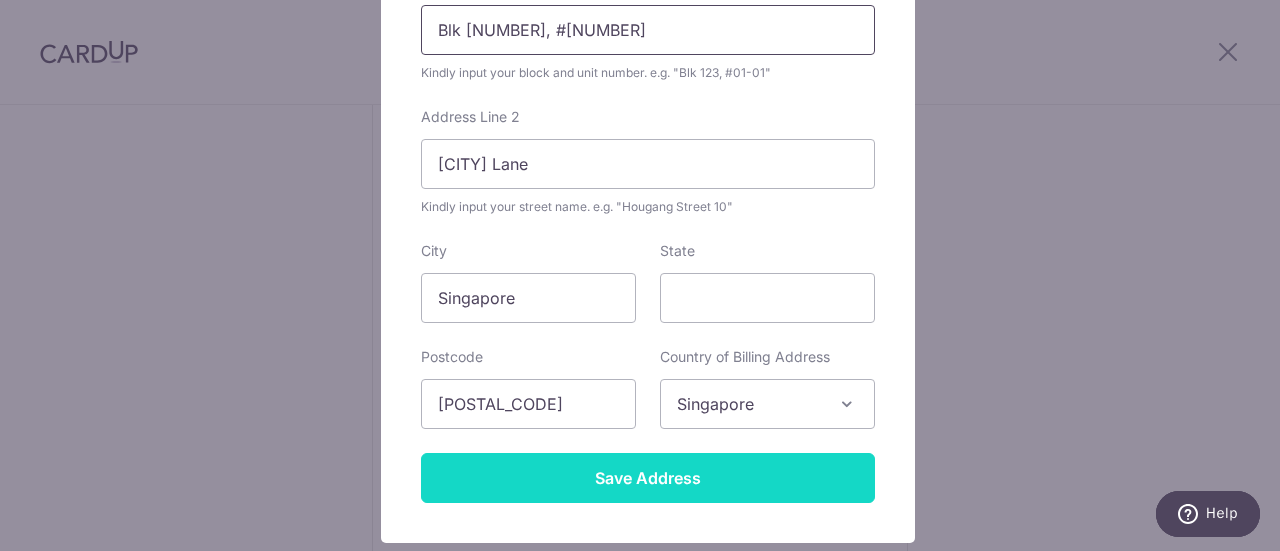 type on "Blk 4, #10-107" 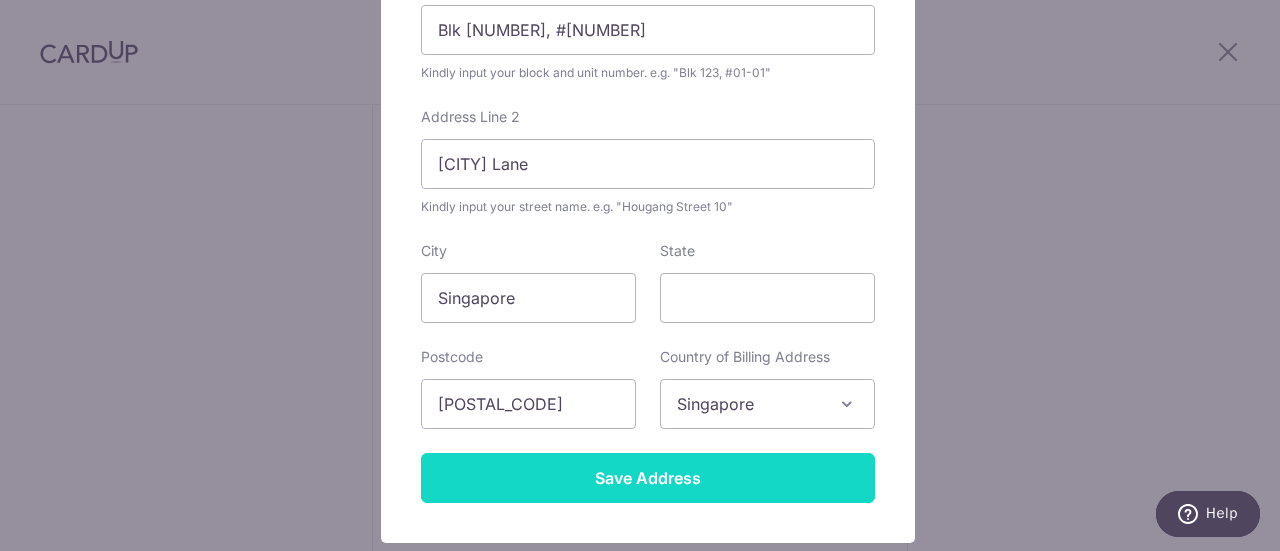 click on "Save Address" at bounding box center [648, 478] 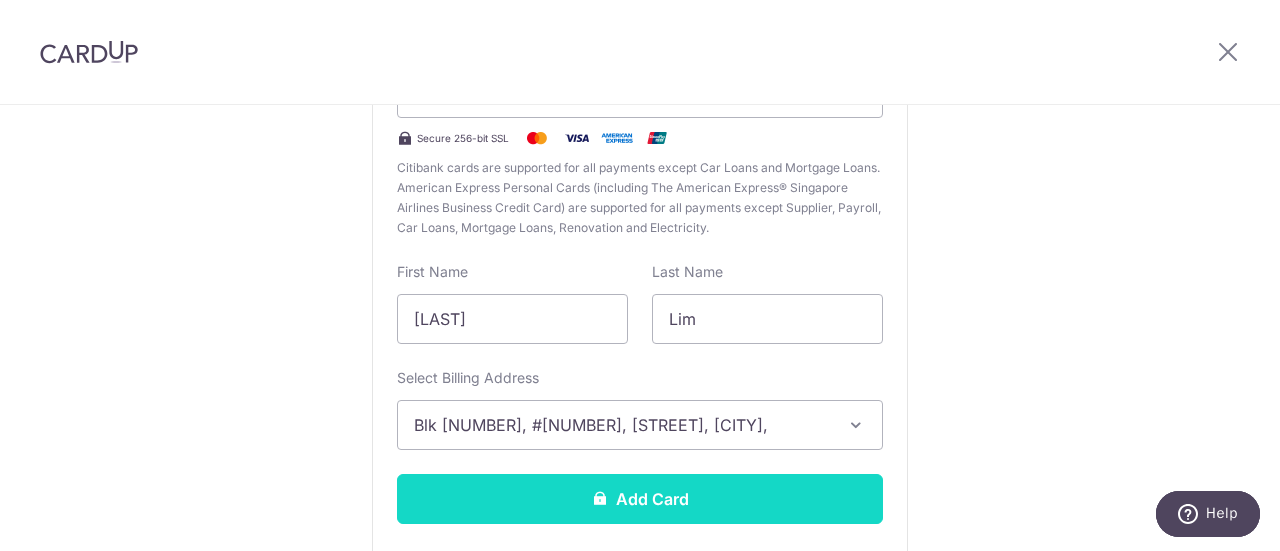 click on "Add Card" at bounding box center (640, 499) 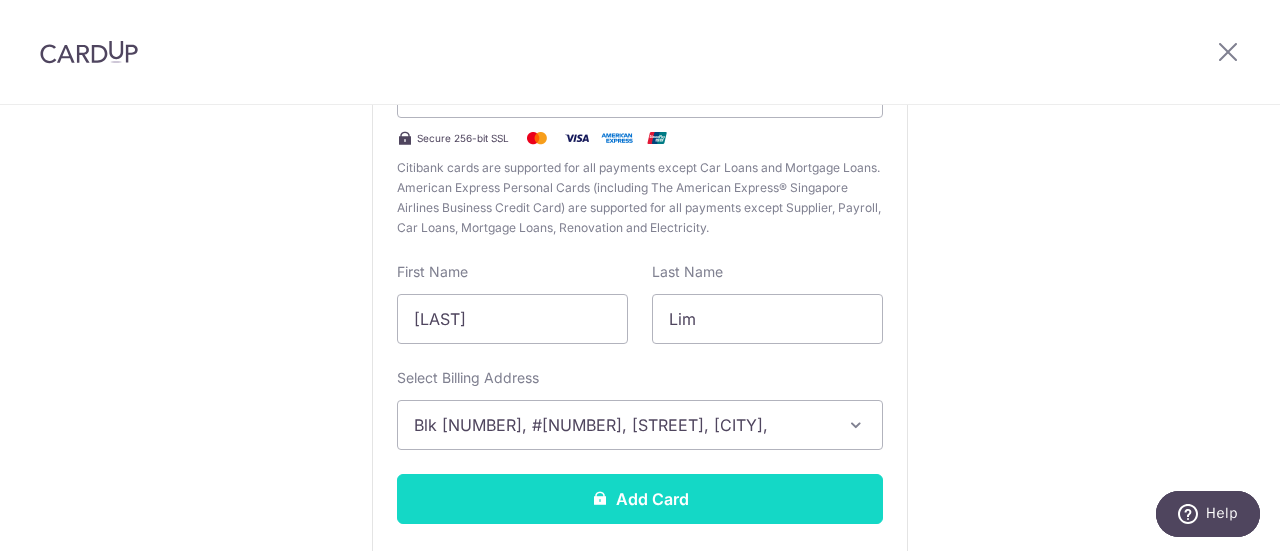 click on "Add Card" at bounding box center [640, 499] 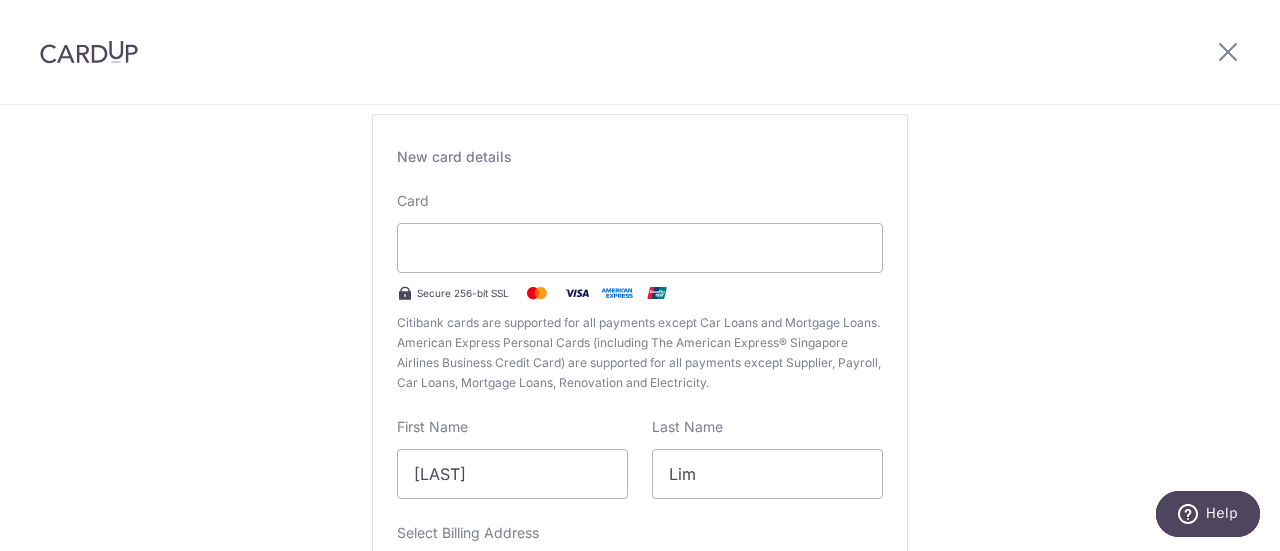 scroll, scrollTop: 391, scrollLeft: 0, axis: vertical 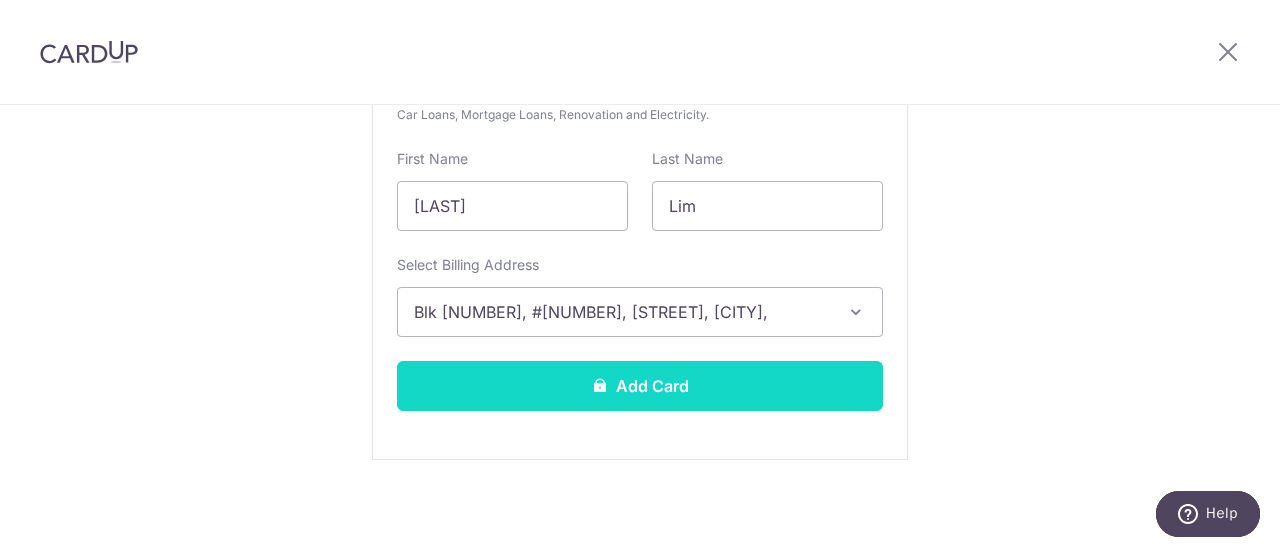 click on "Add Card" at bounding box center [640, 386] 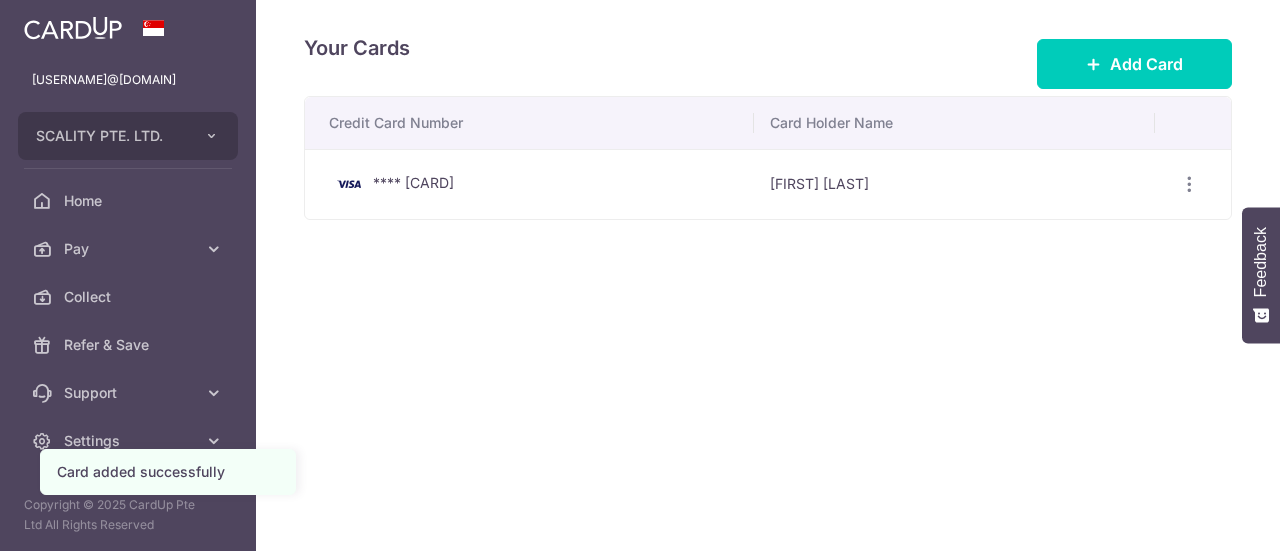 scroll, scrollTop: 0, scrollLeft: 0, axis: both 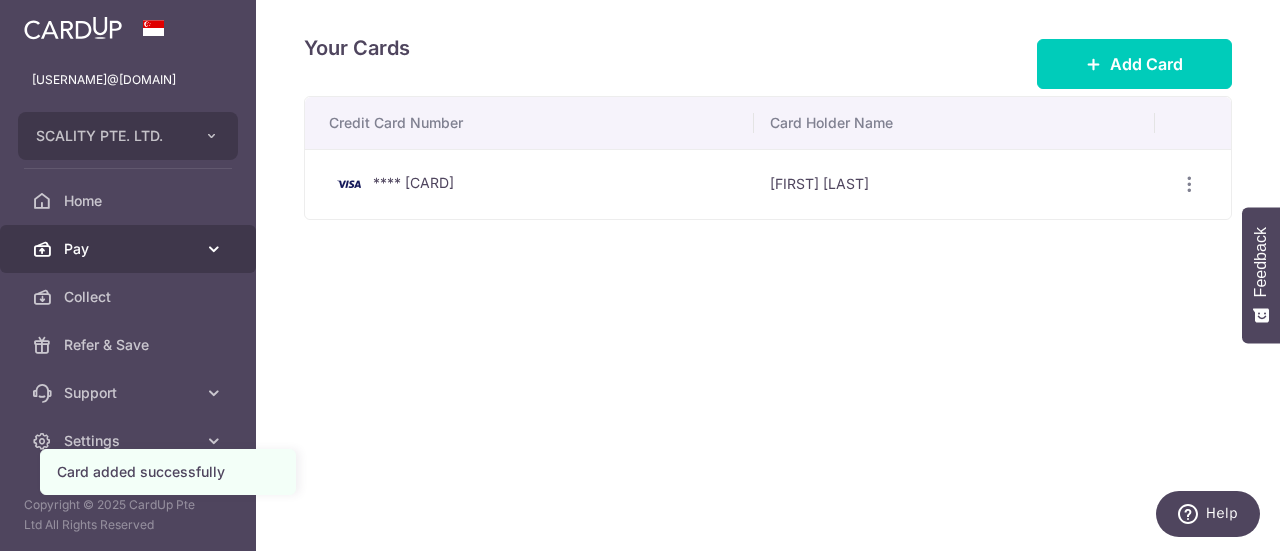 click at bounding box center (214, 249) 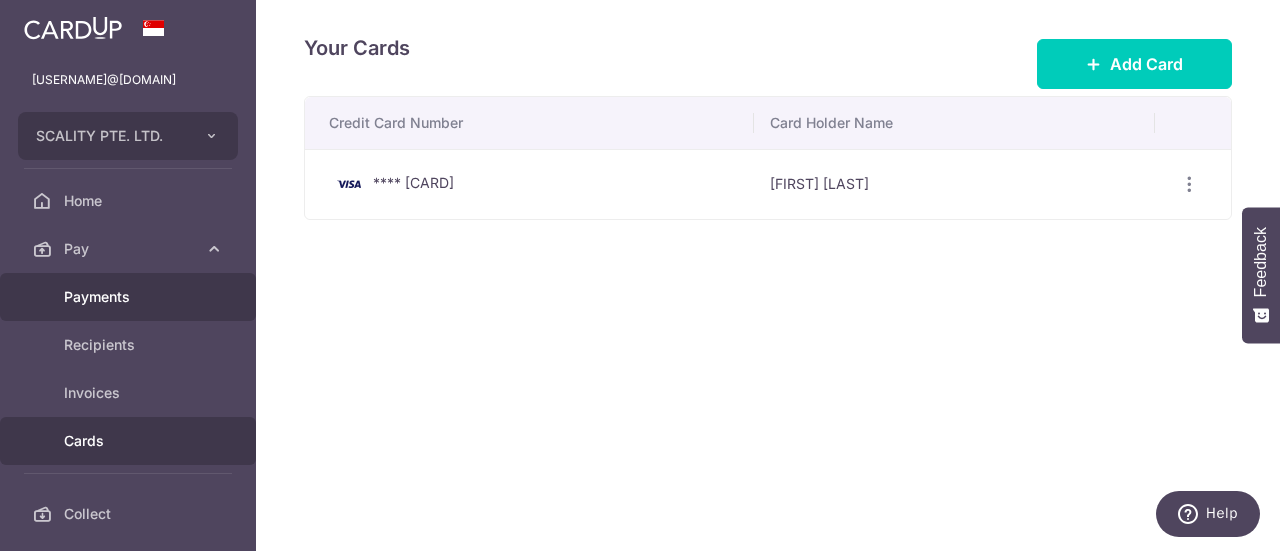 click on "Payments" at bounding box center (130, 297) 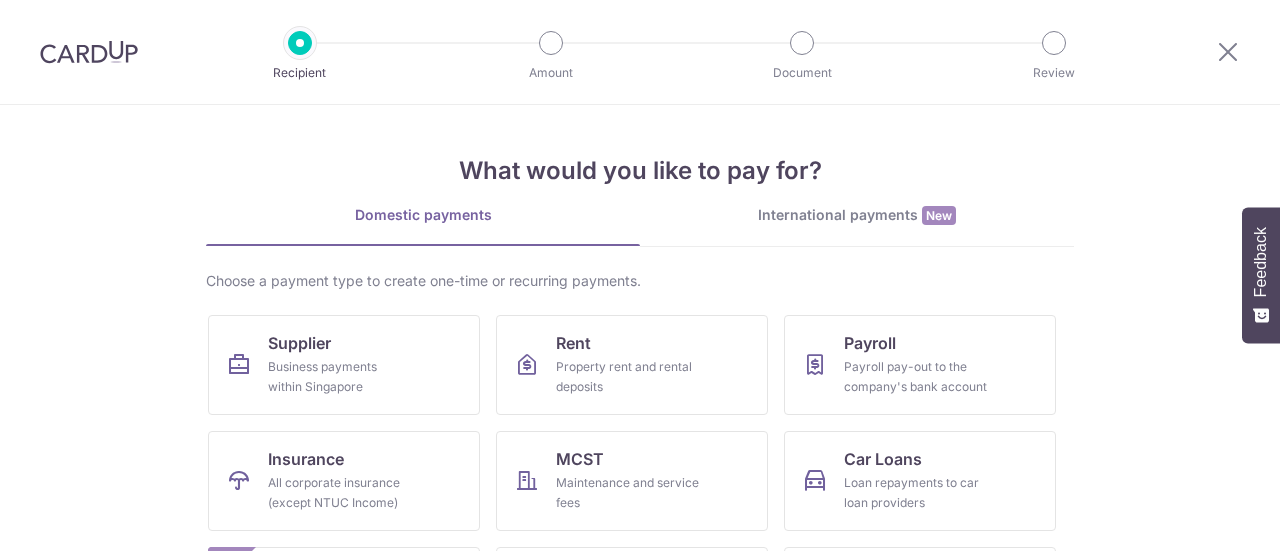 scroll, scrollTop: 0, scrollLeft: 0, axis: both 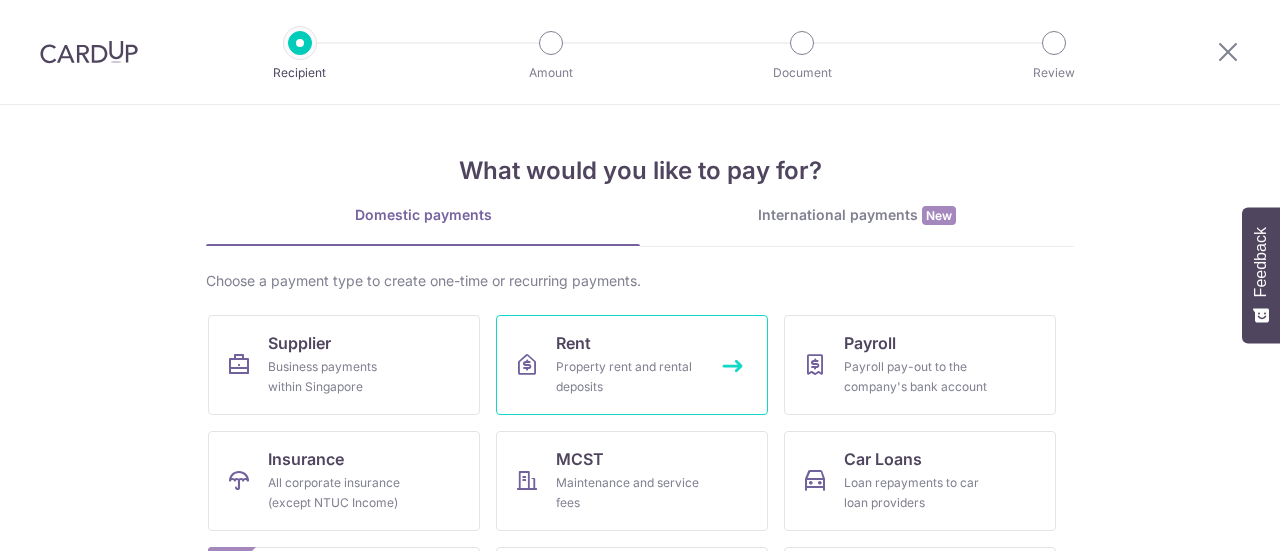 click on "Rent Property rent and rental deposits" at bounding box center [632, 365] 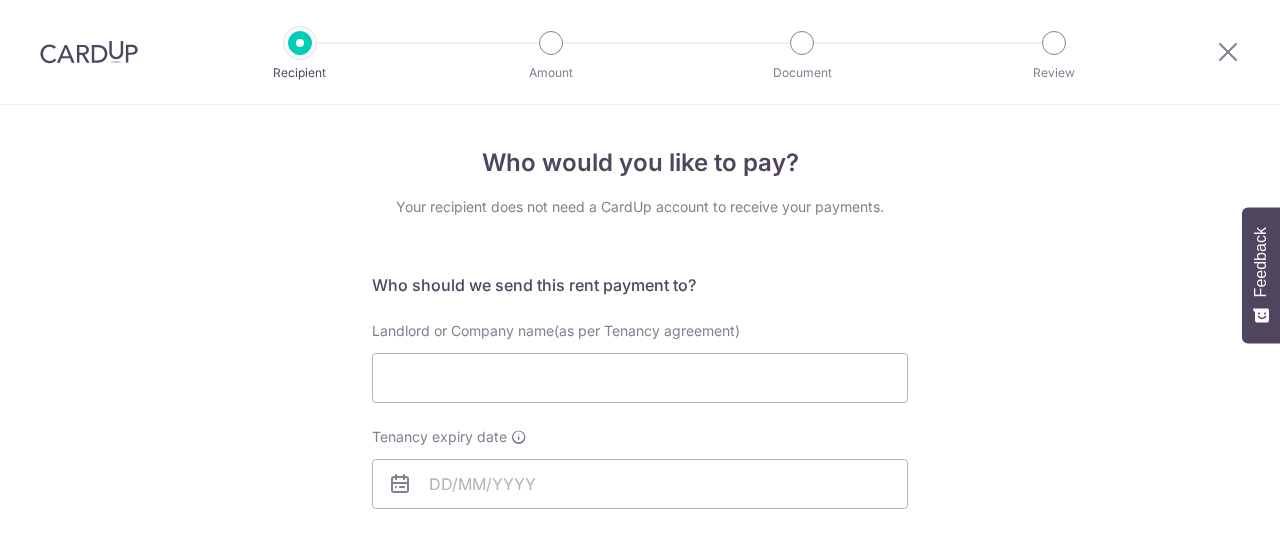 scroll, scrollTop: 0, scrollLeft: 0, axis: both 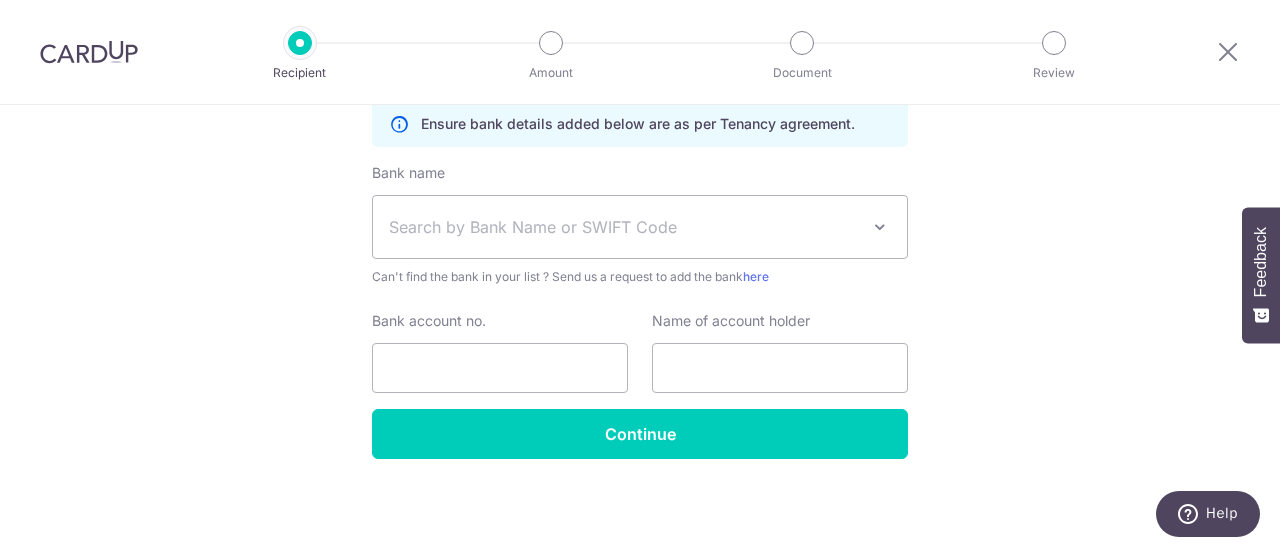 click on "Document" at bounding box center [802, 73] 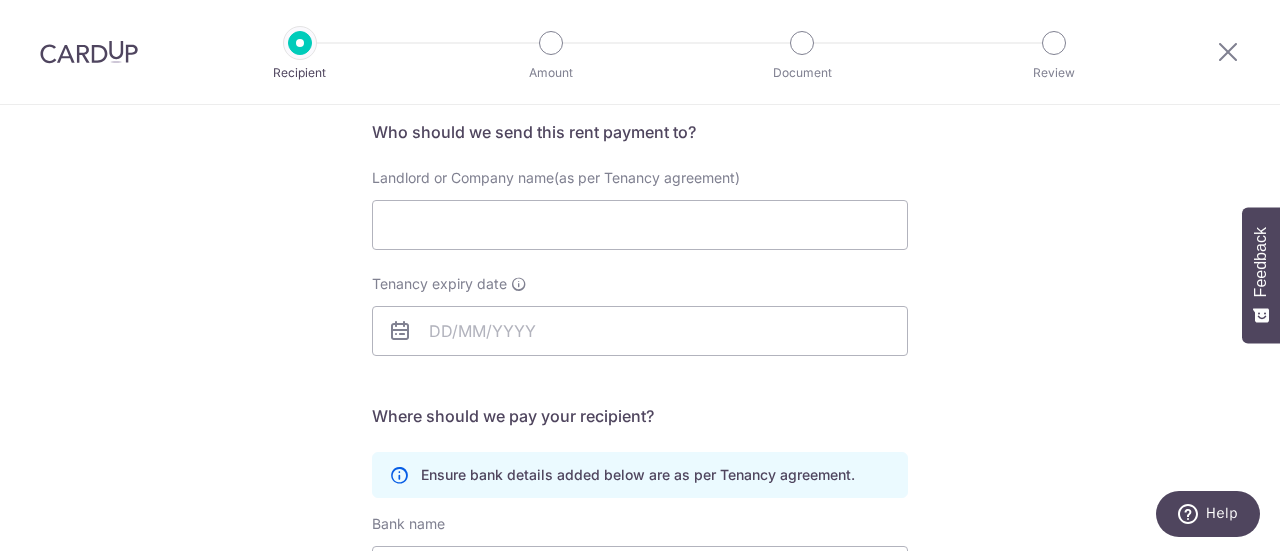 scroll, scrollTop: 154, scrollLeft: 0, axis: vertical 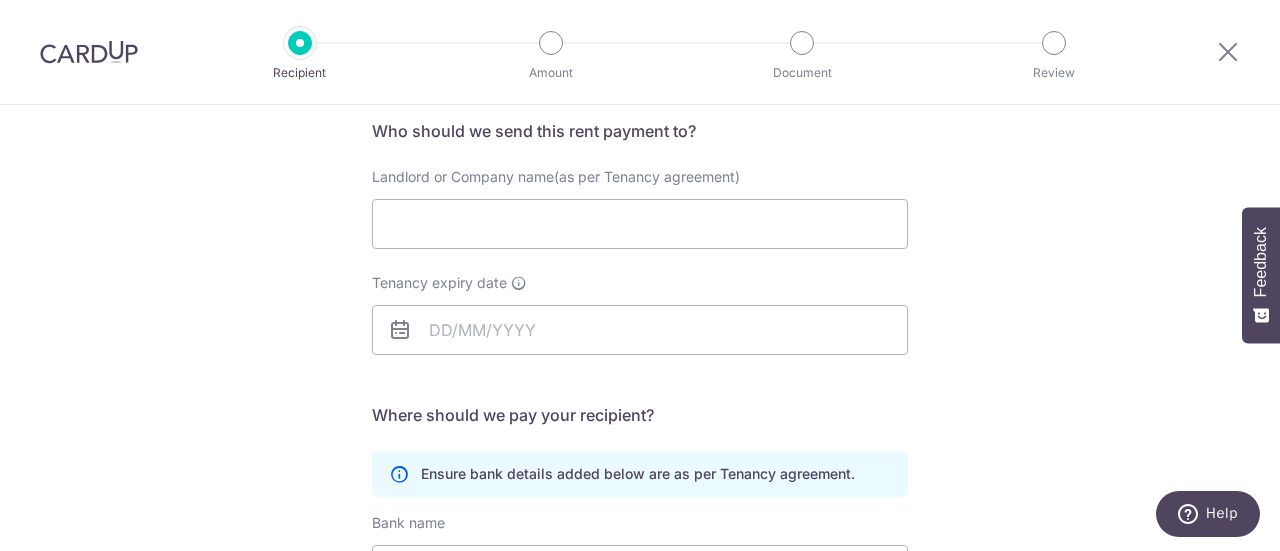 click on "Who would you like to pay?
Your recipient does not need a CardUp account to receive your payments.
Who should we send this rent payment to?
Landlord or Company name(as per Tenancy agreement)
Tenancy expiry date
Translation missing: en.no key
URL
Telephone" at bounding box center [640, 427] 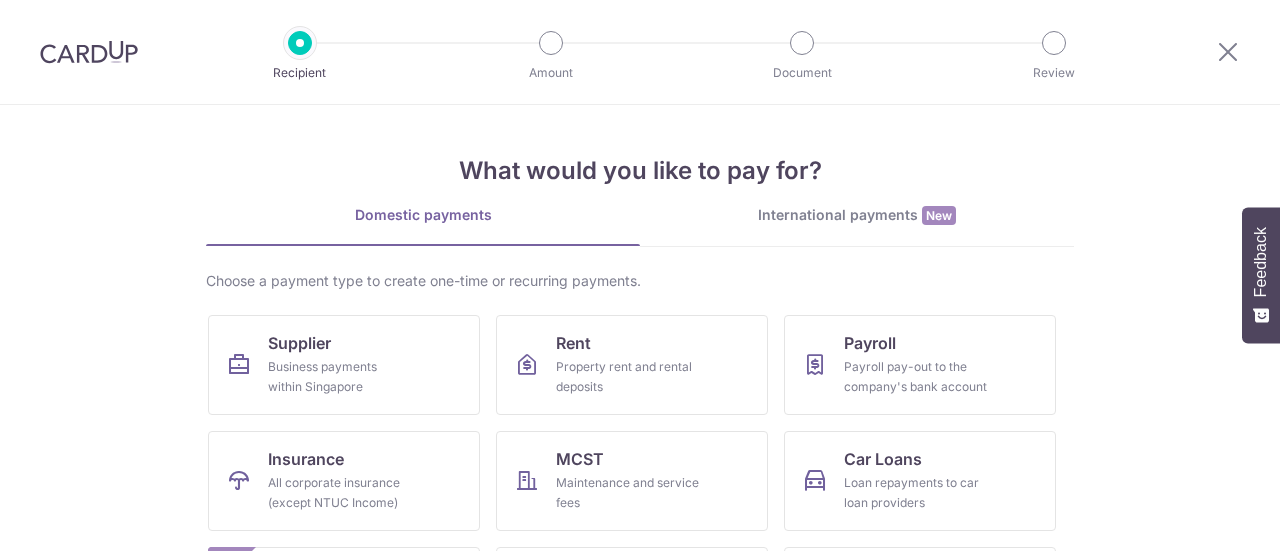 scroll, scrollTop: 0, scrollLeft: 0, axis: both 